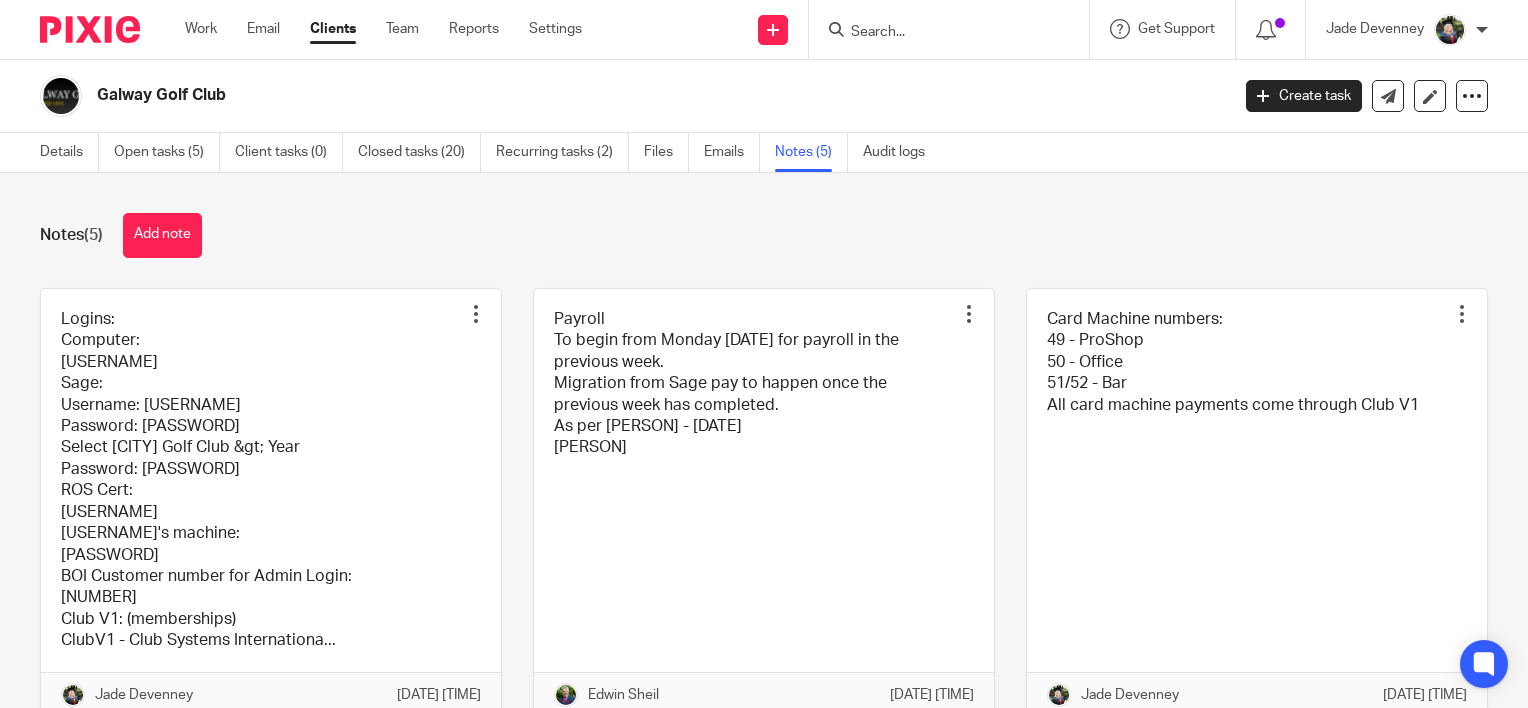 scroll, scrollTop: 0, scrollLeft: 0, axis: both 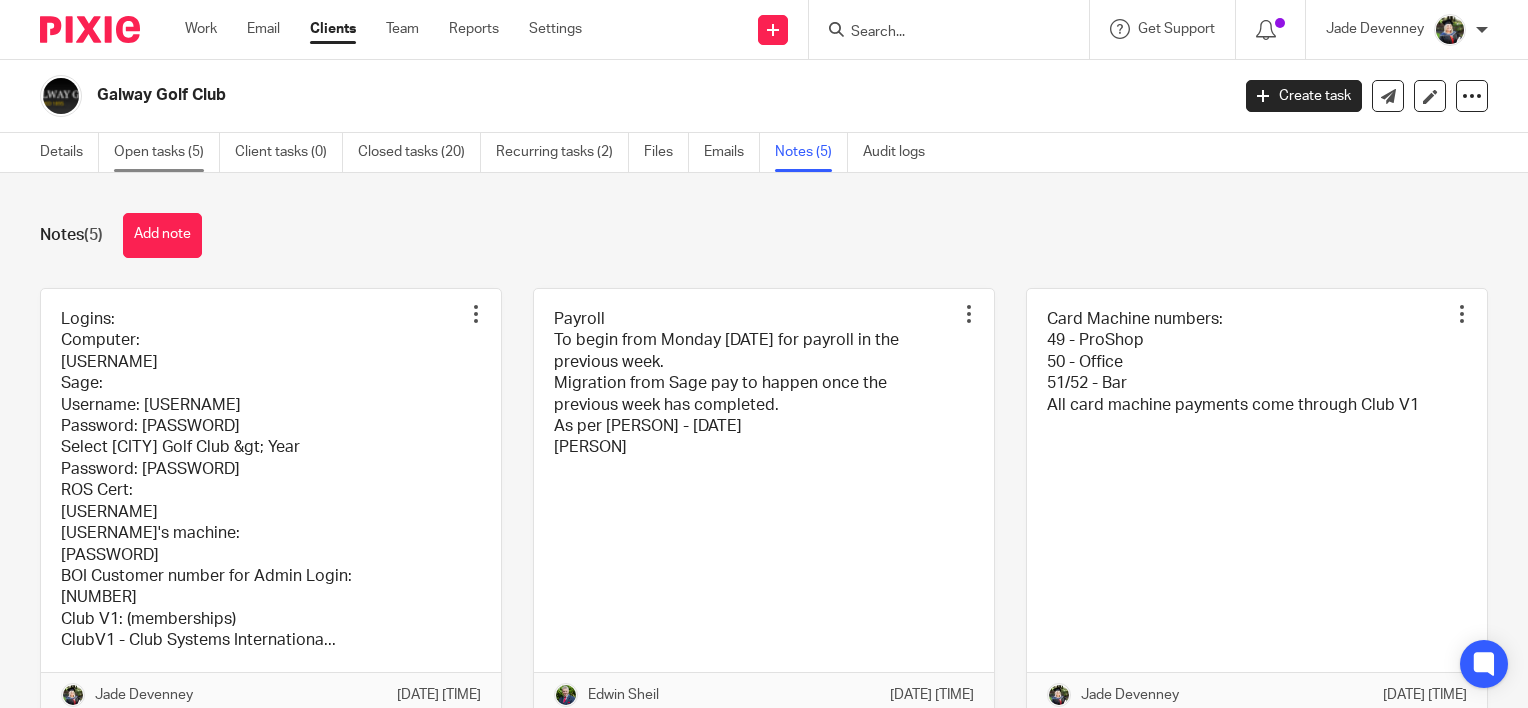 click on "Open tasks (5)" at bounding box center [167, 152] 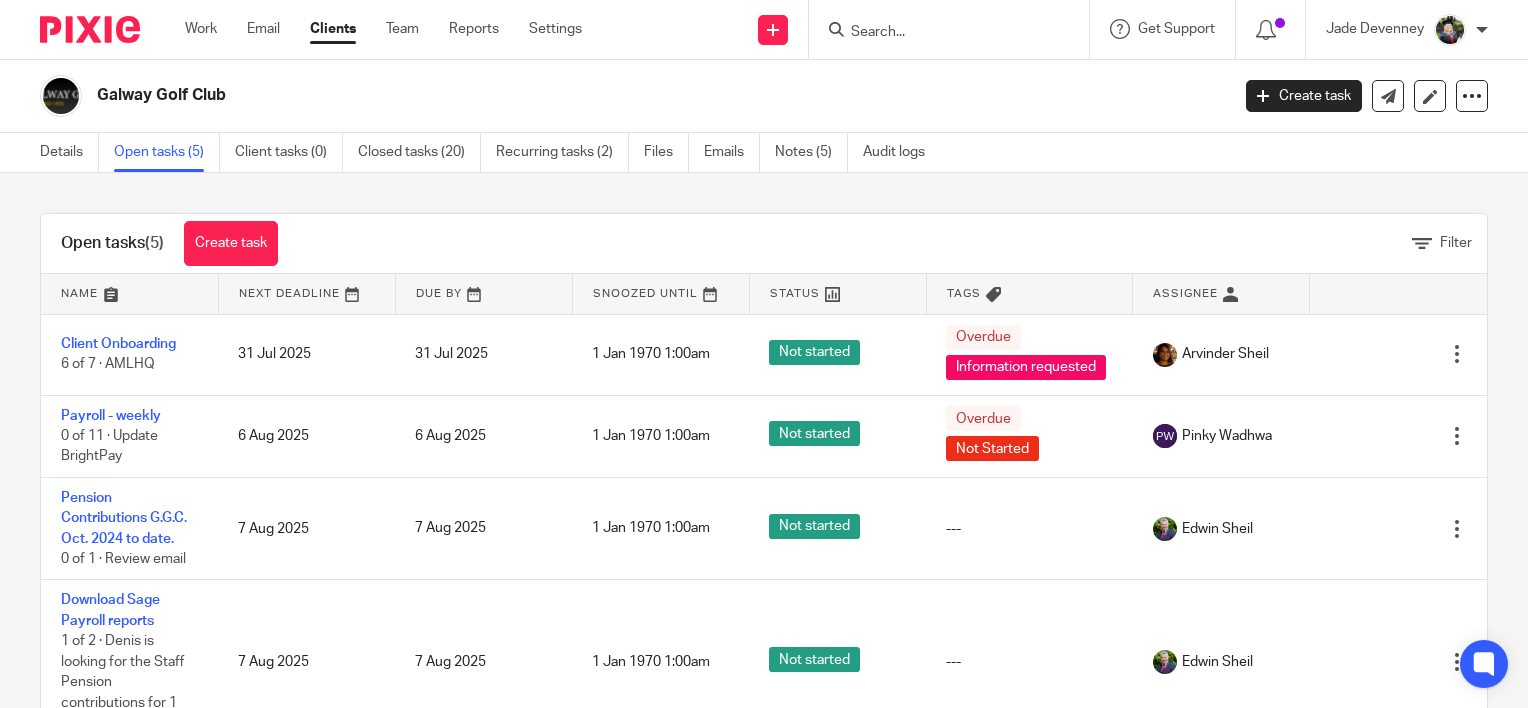 scroll, scrollTop: 0, scrollLeft: 0, axis: both 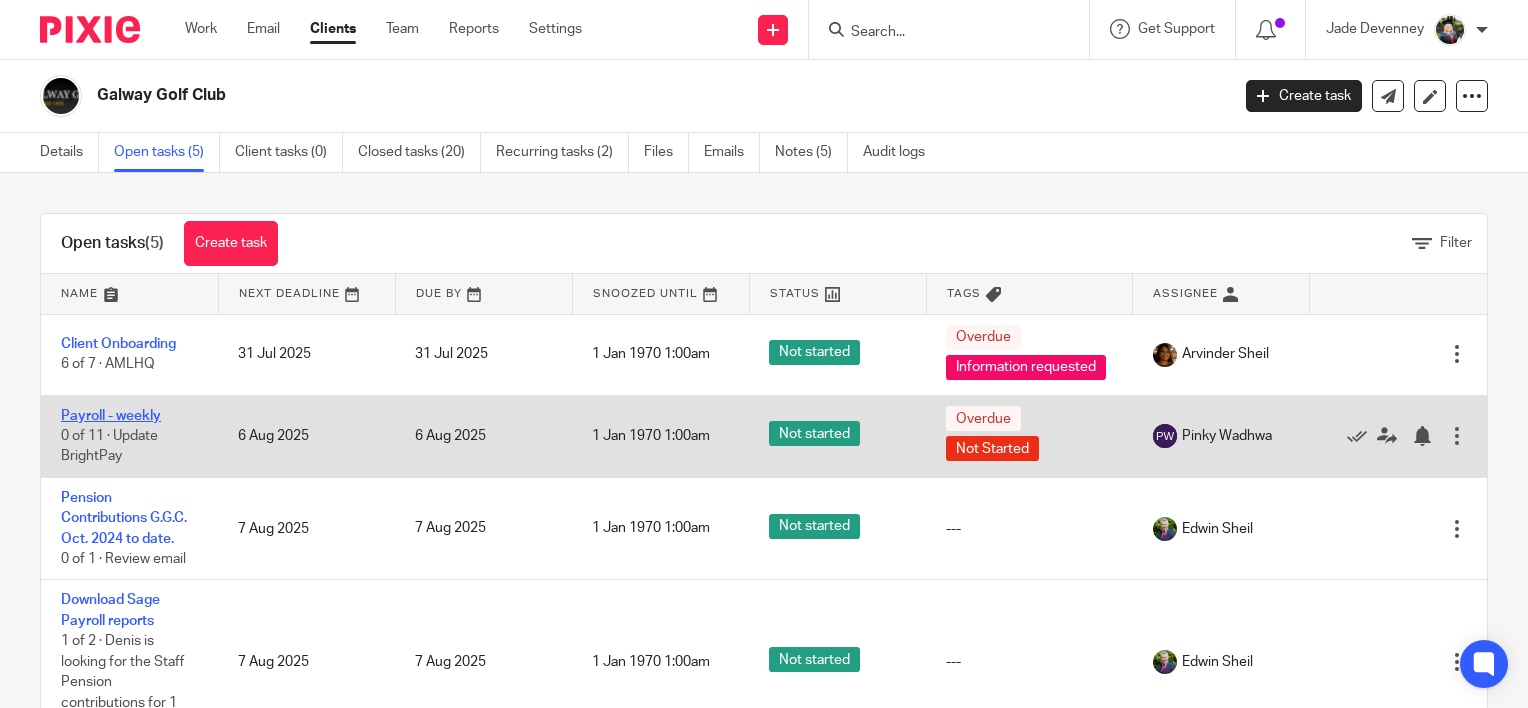 click on "Payroll - weekly" at bounding box center [111, 416] 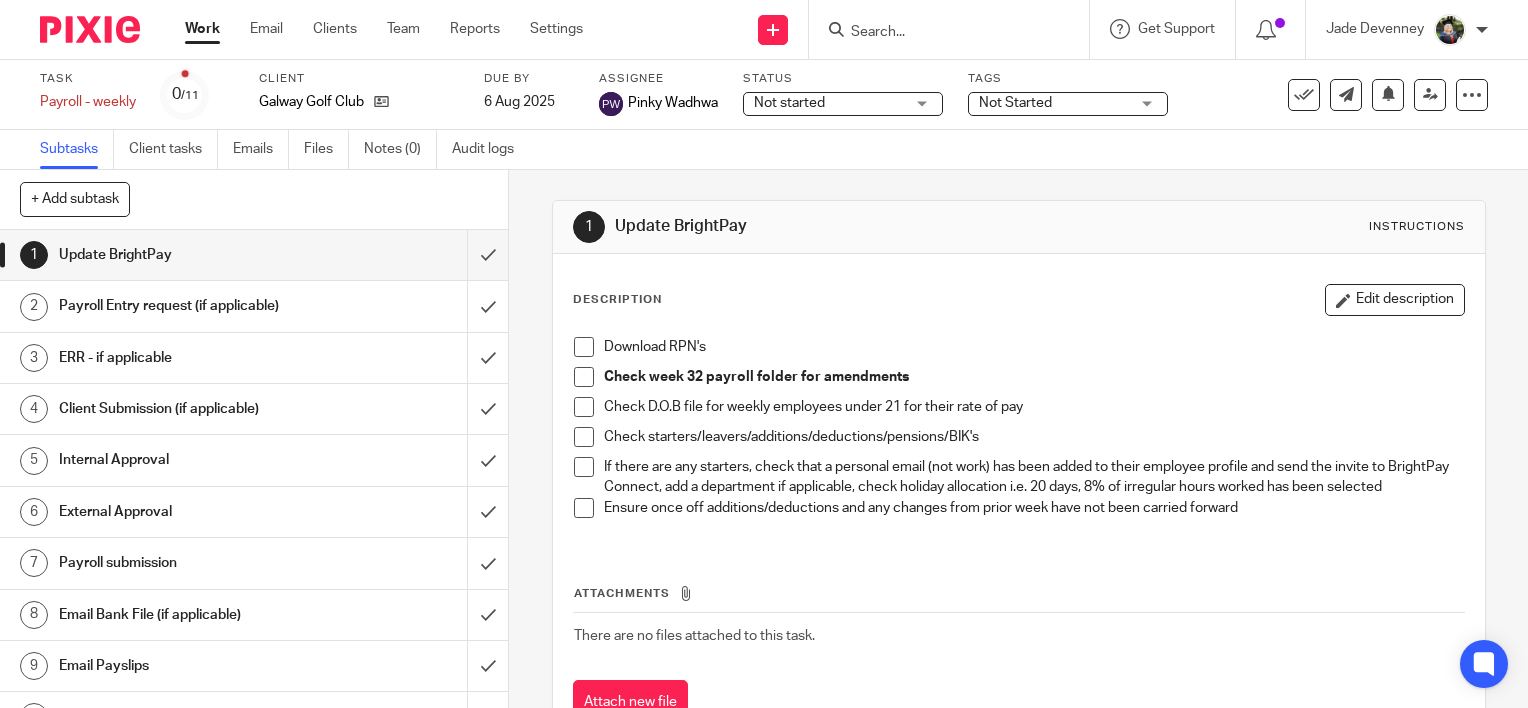 scroll, scrollTop: 0, scrollLeft: 0, axis: both 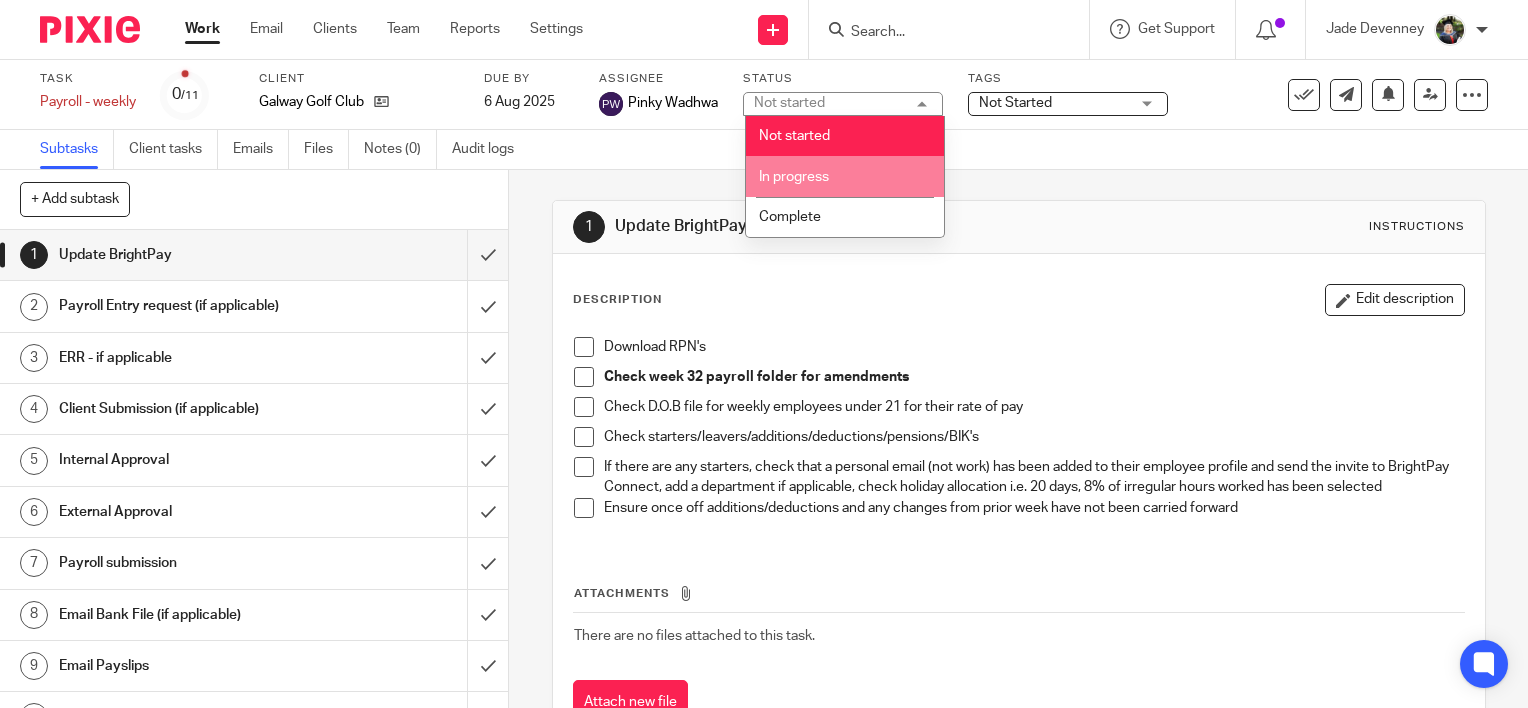 click on "Complete" at bounding box center (845, 217) 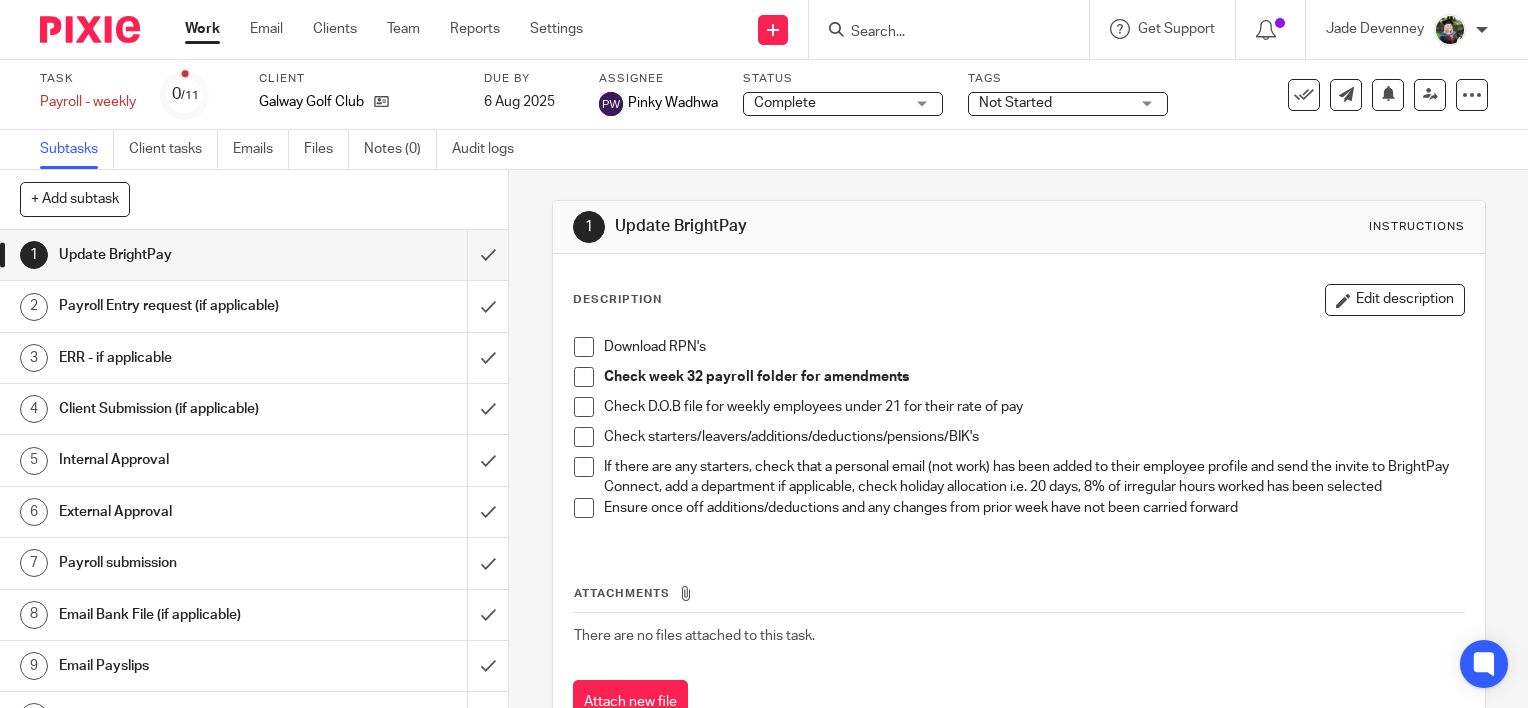 click on "Not Started" at bounding box center (1054, 103) 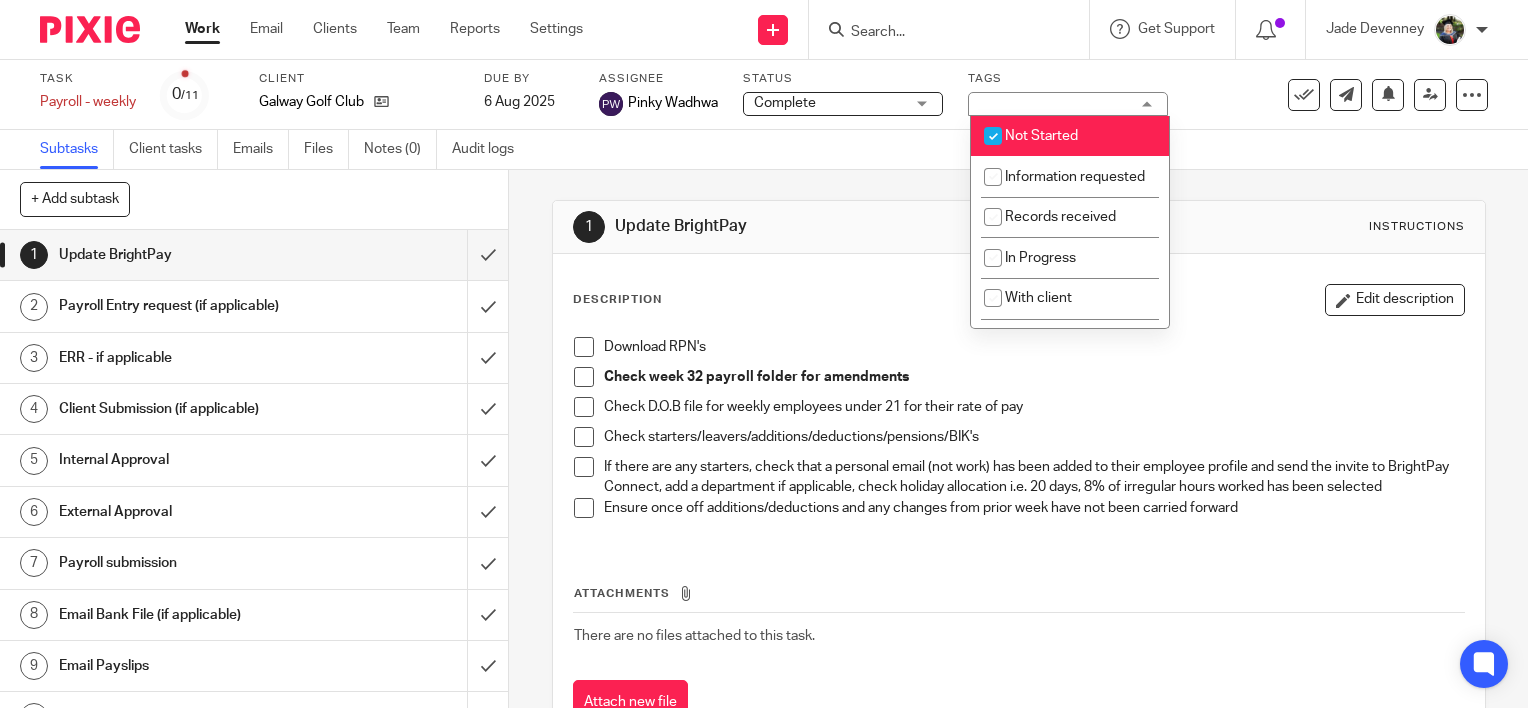 click on "Not Started" at bounding box center [1070, 136] 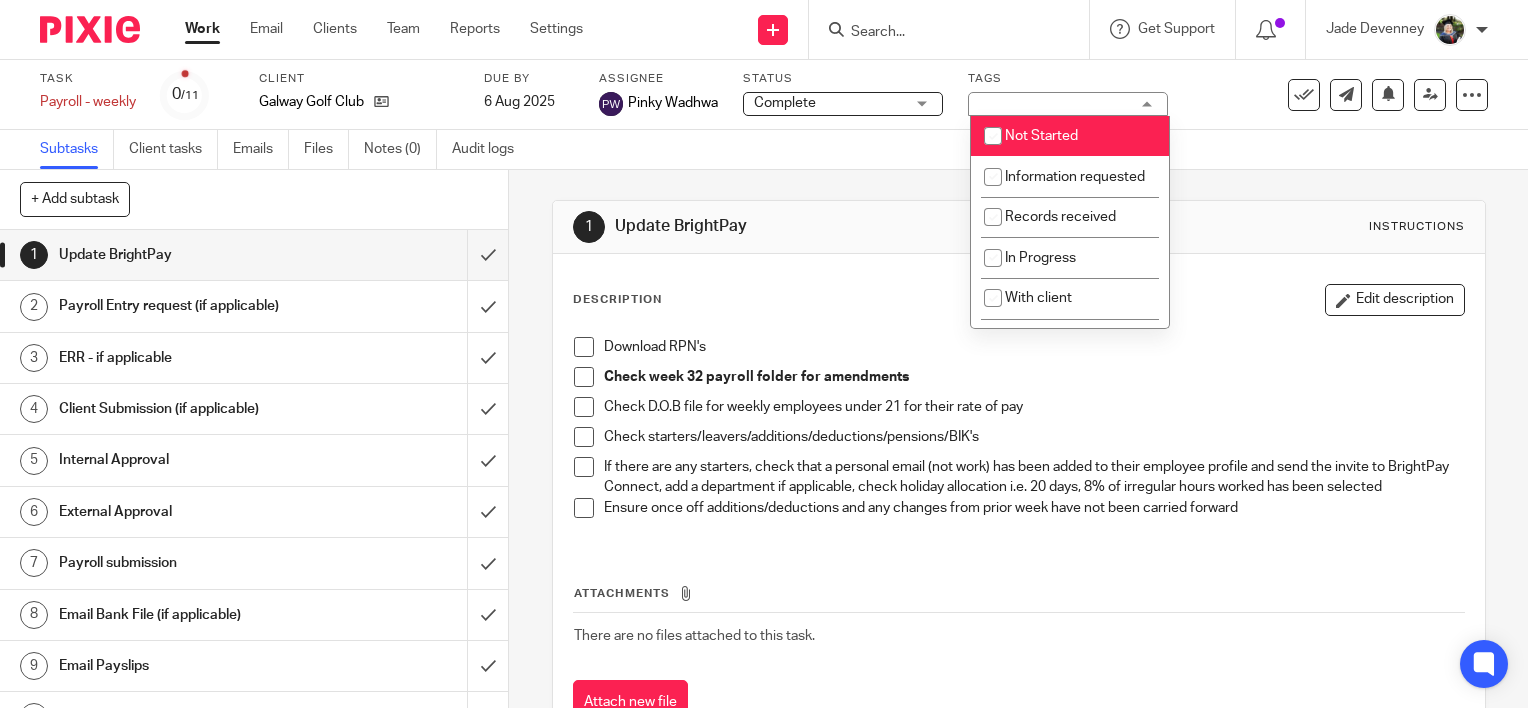 checkbox on "false" 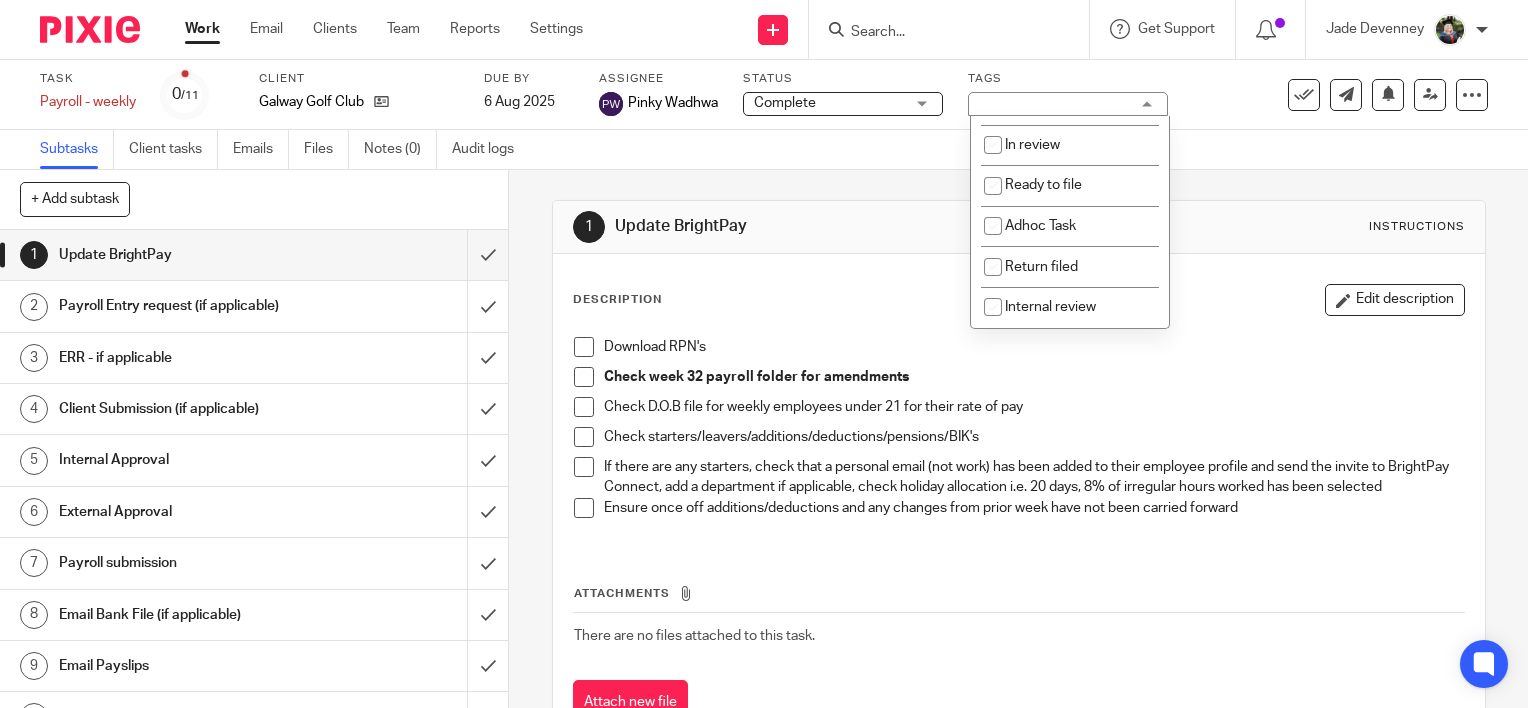 scroll, scrollTop: 217, scrollLeft: 0, axis: vertical 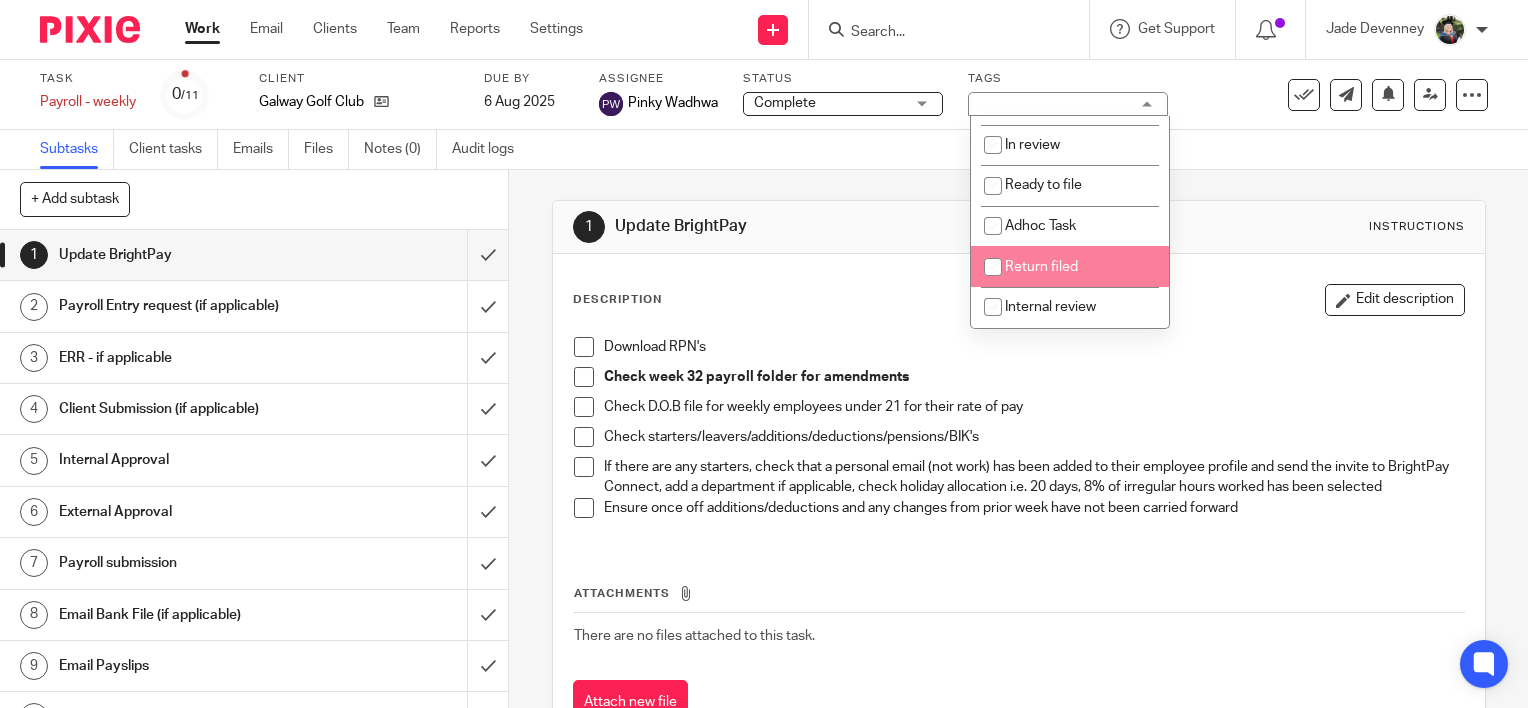 click on "Return filed" at bounding box center (1041, 267) 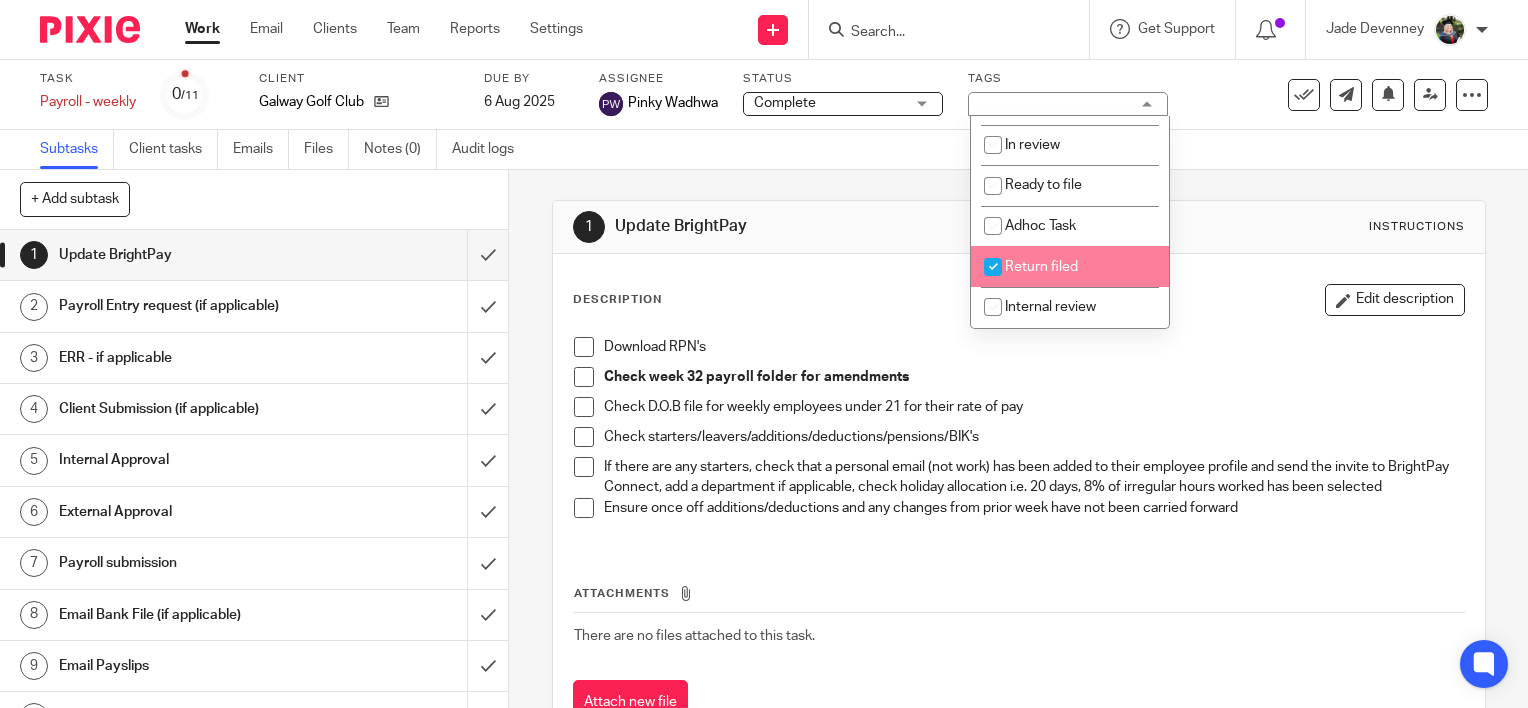 checkbox on "true" 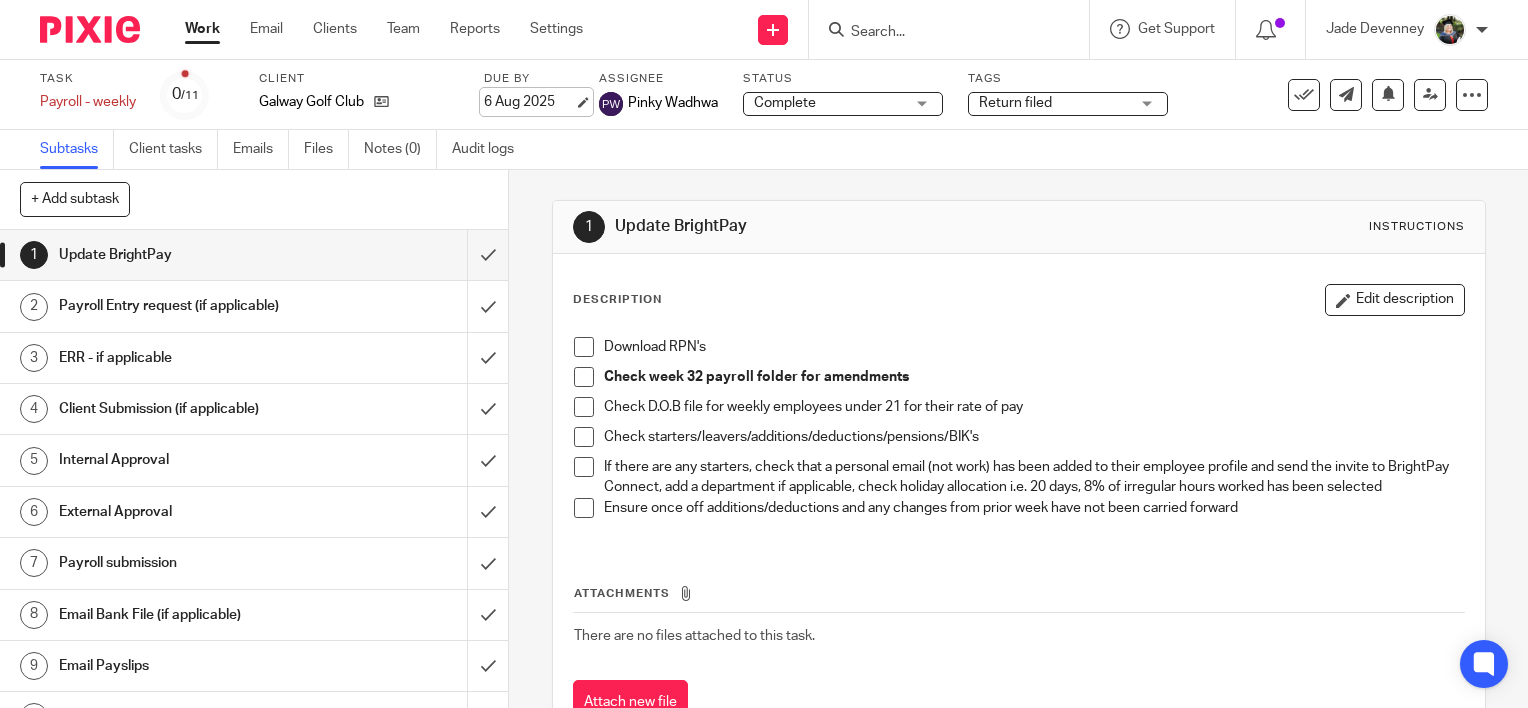 click on "6 Aug 2025" at bounding box center [529, 102] 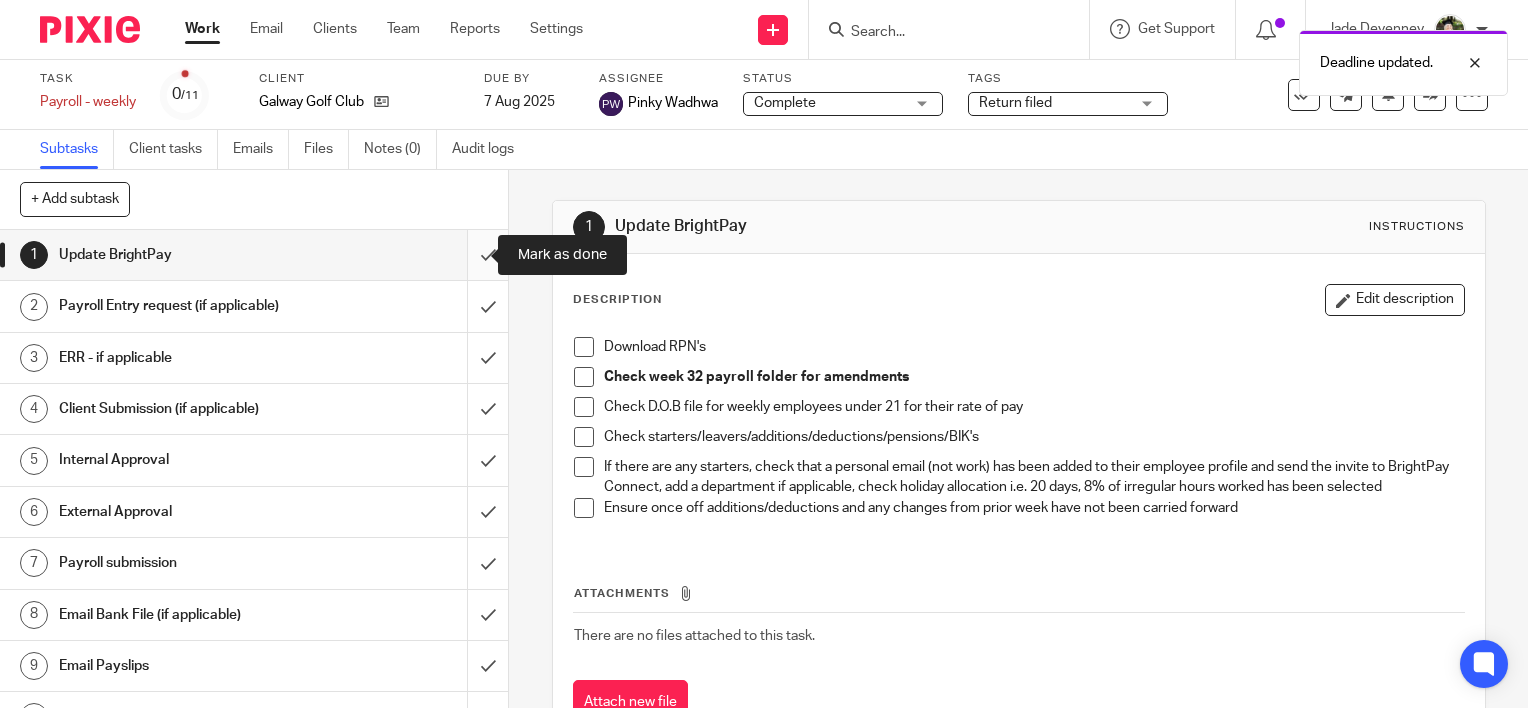 click at bounding box center (254, 255) 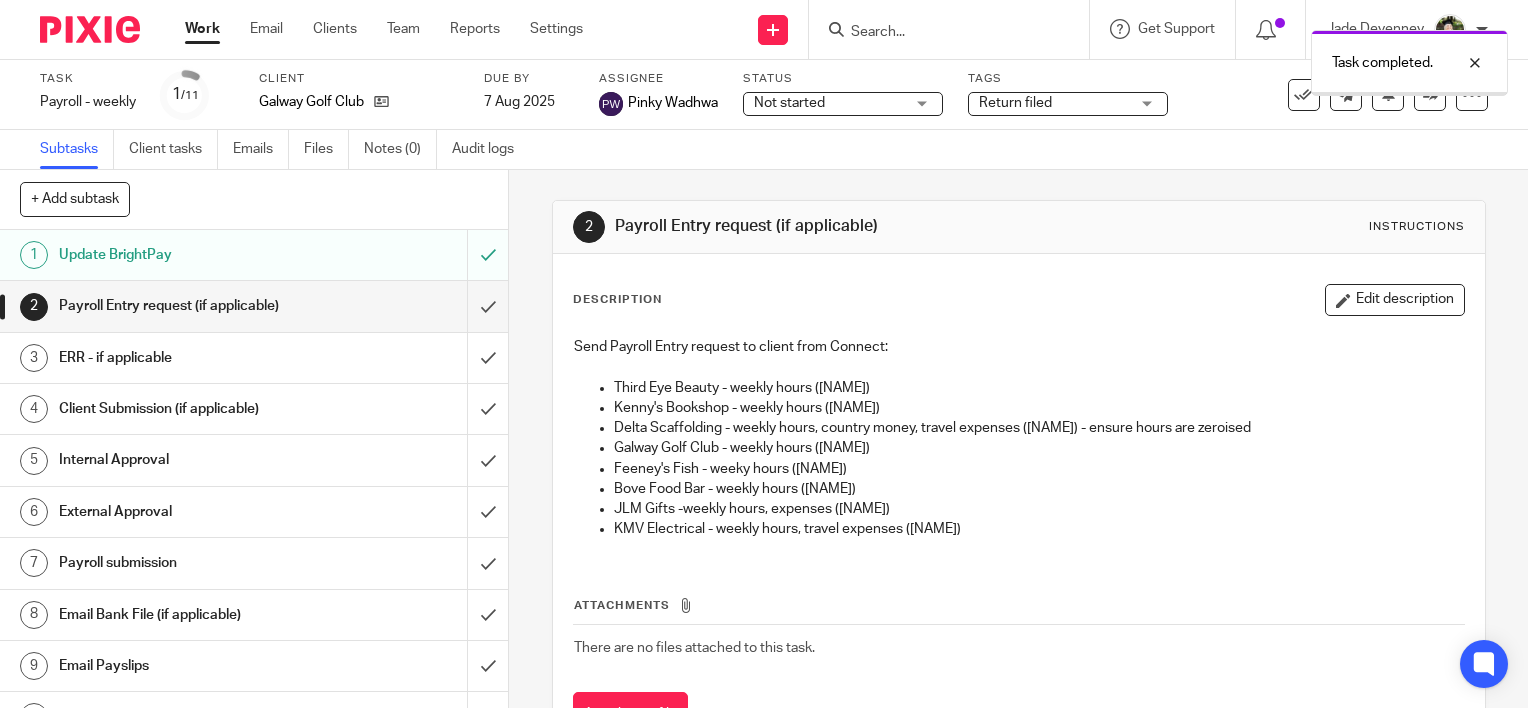 scroll, scrollTop: 0, scrollLeft: 0, axis: both 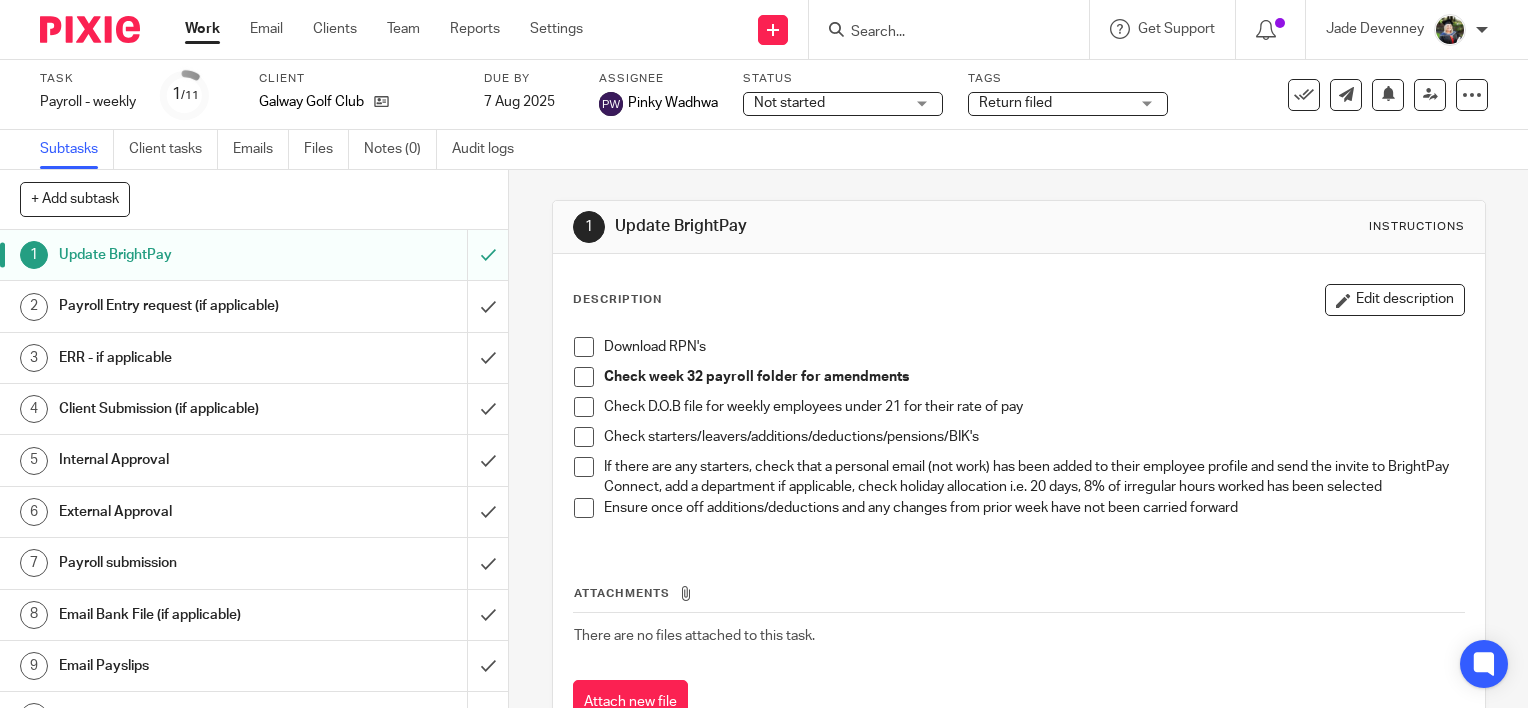 click at bounding box center (584, 347) 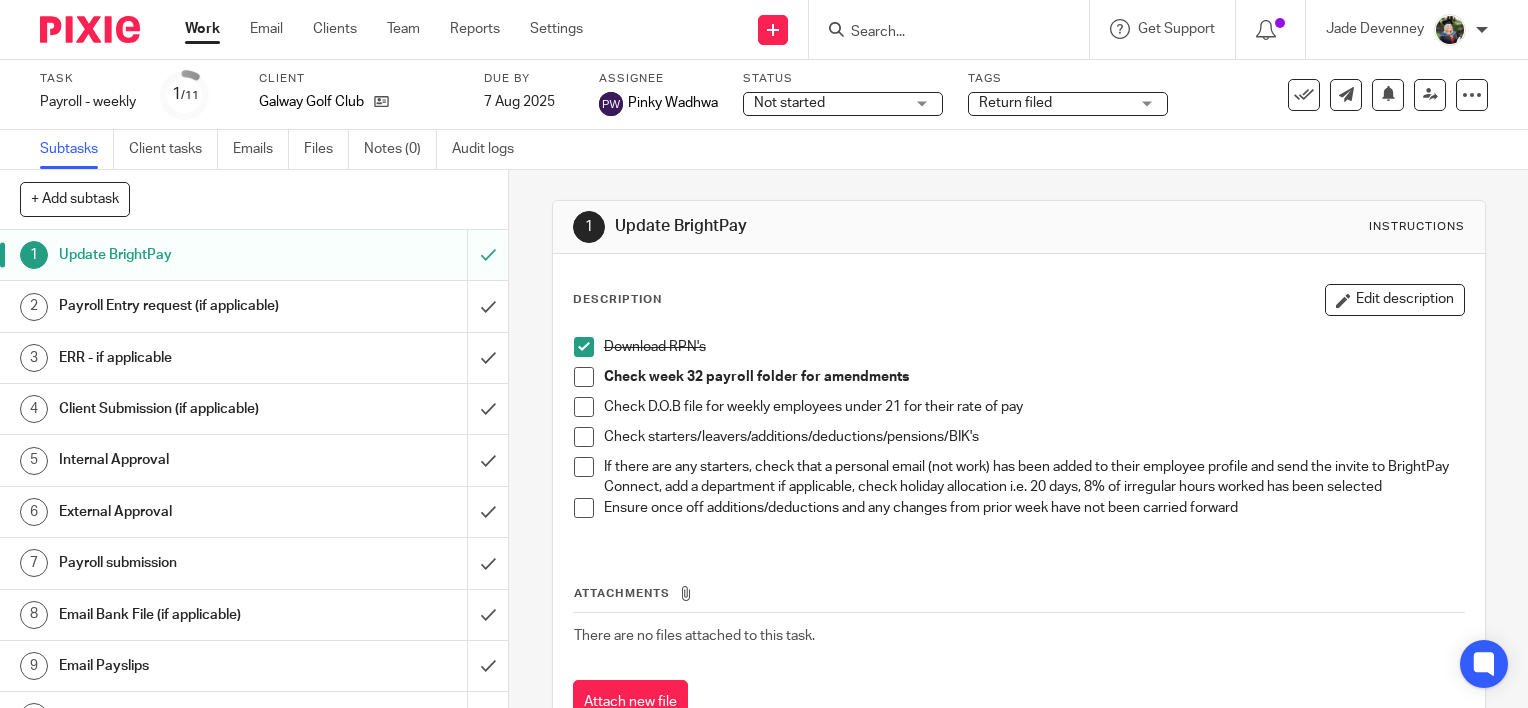 click at bounding box center (584, 377) 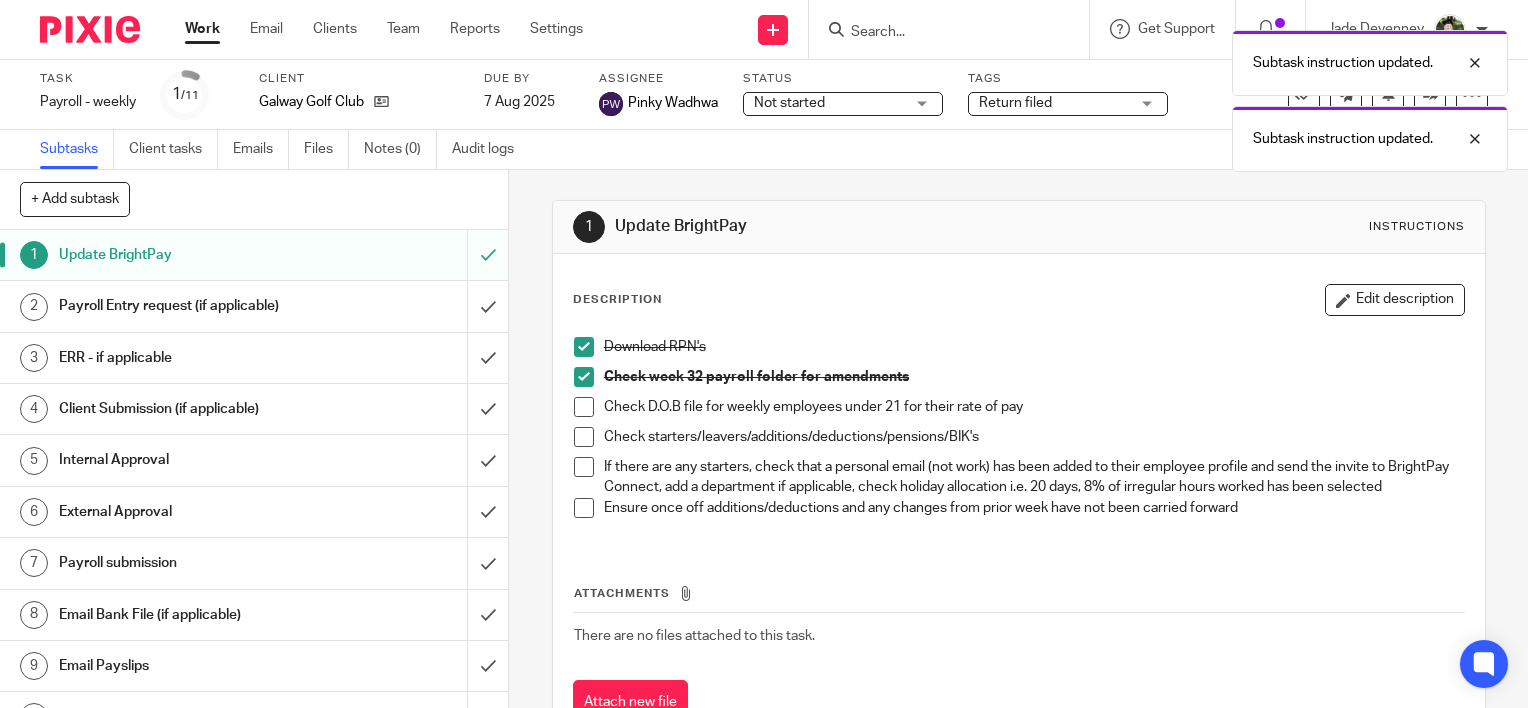 click at bounding box center (584, 407) 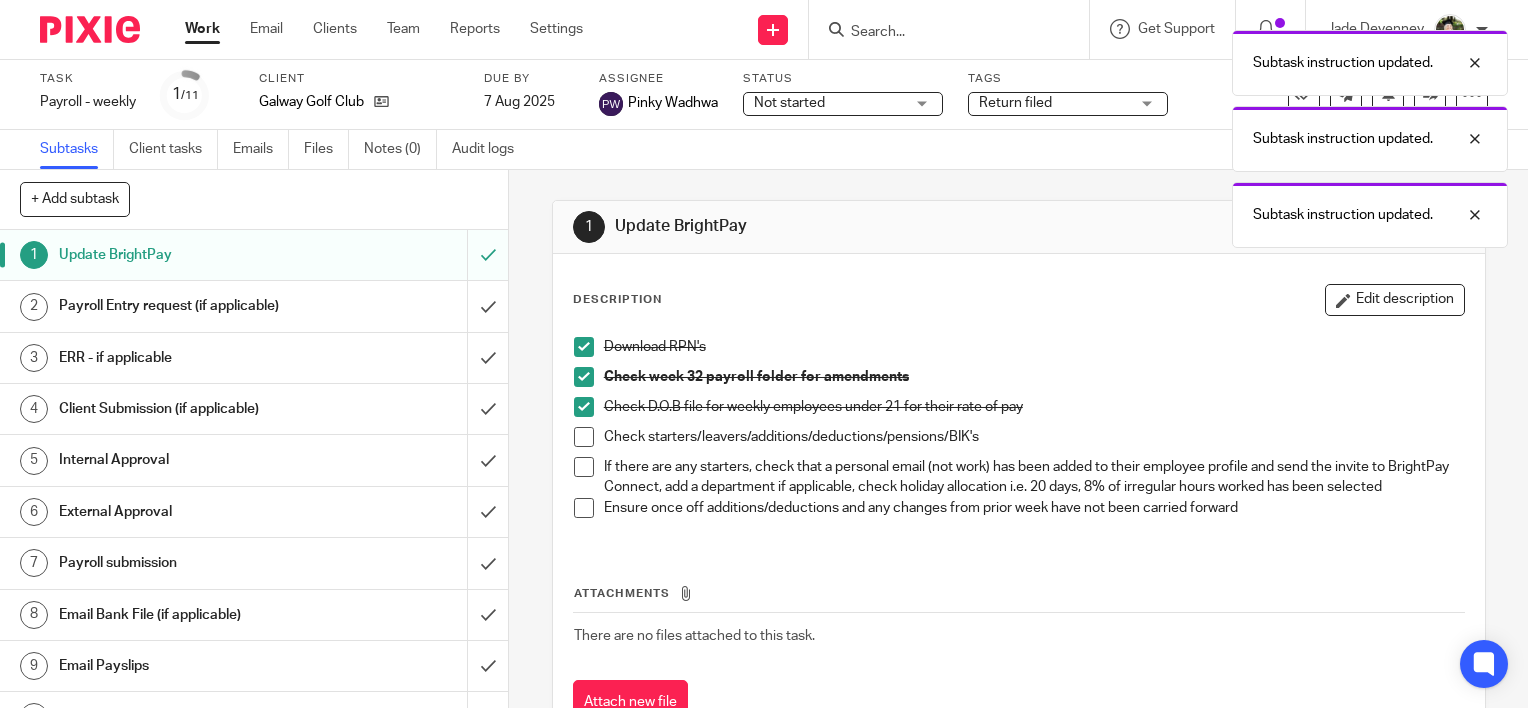 click at bounding box center (584, 437) 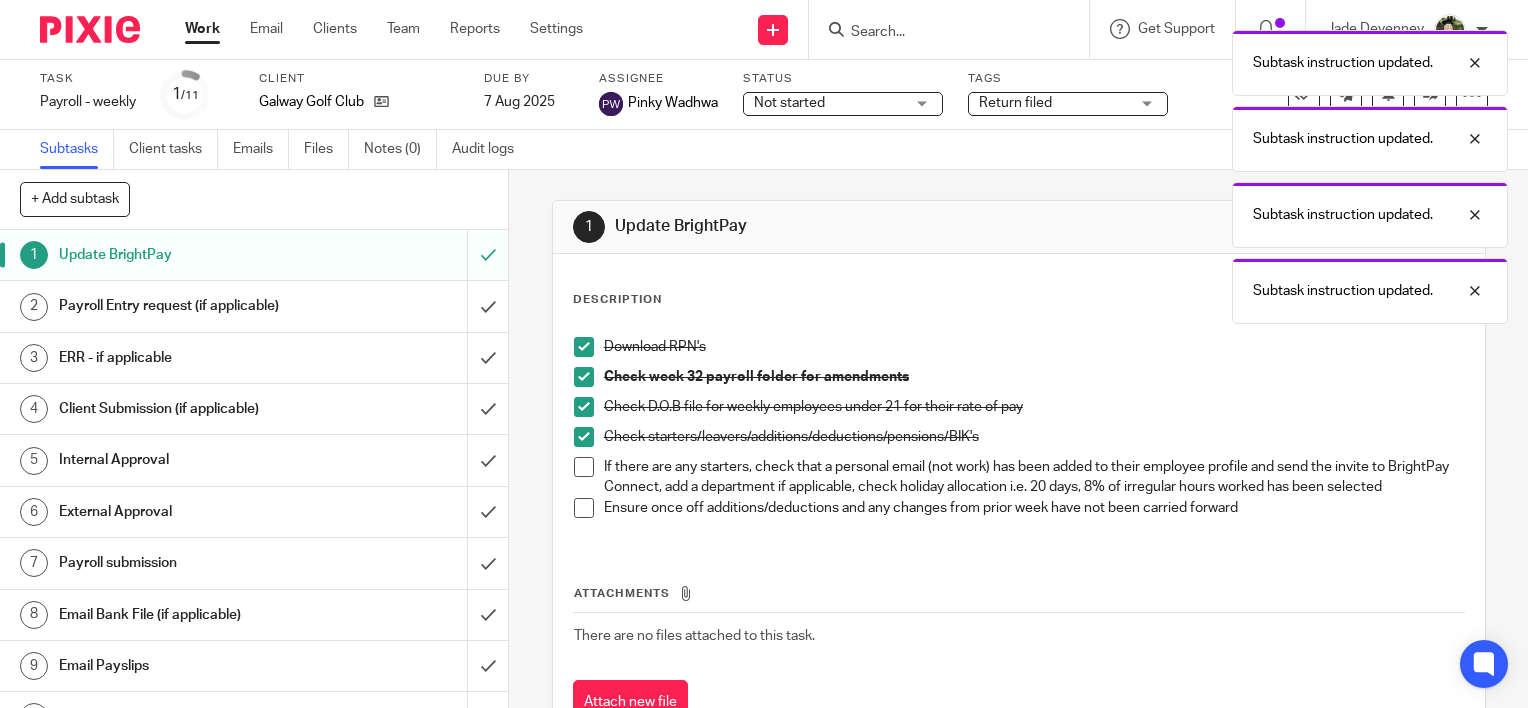 click at bounding box center (584, 467) 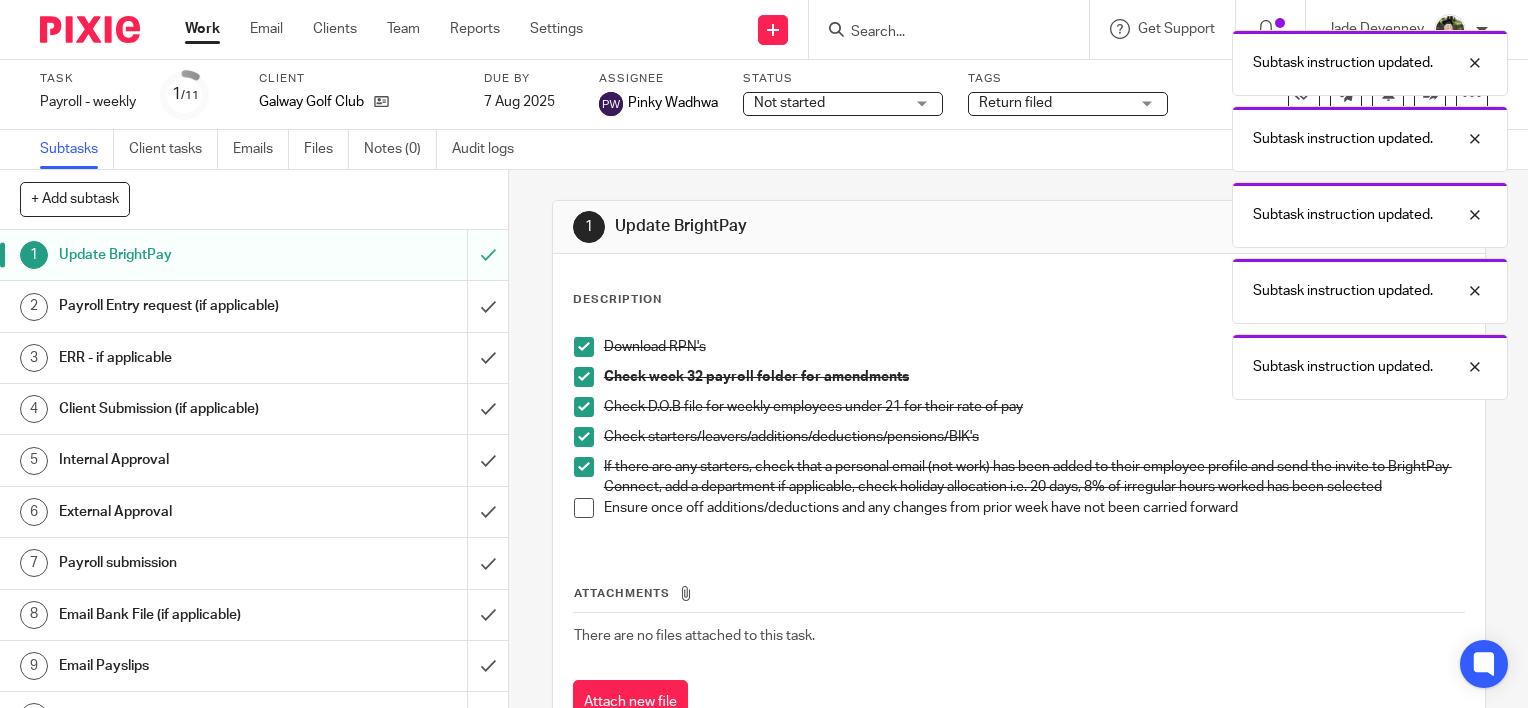click at bounding box center (584, 508) 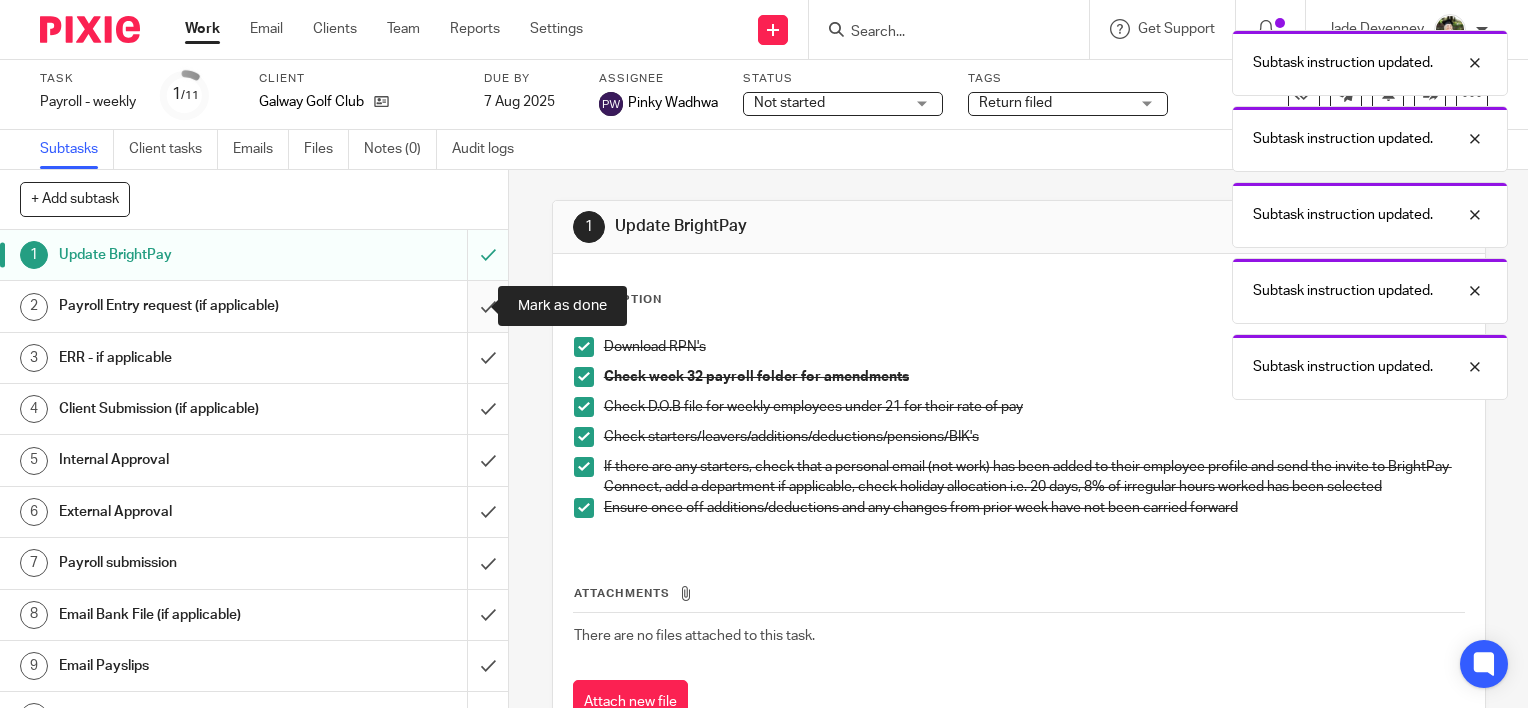 click at bounding box center (254, 306) 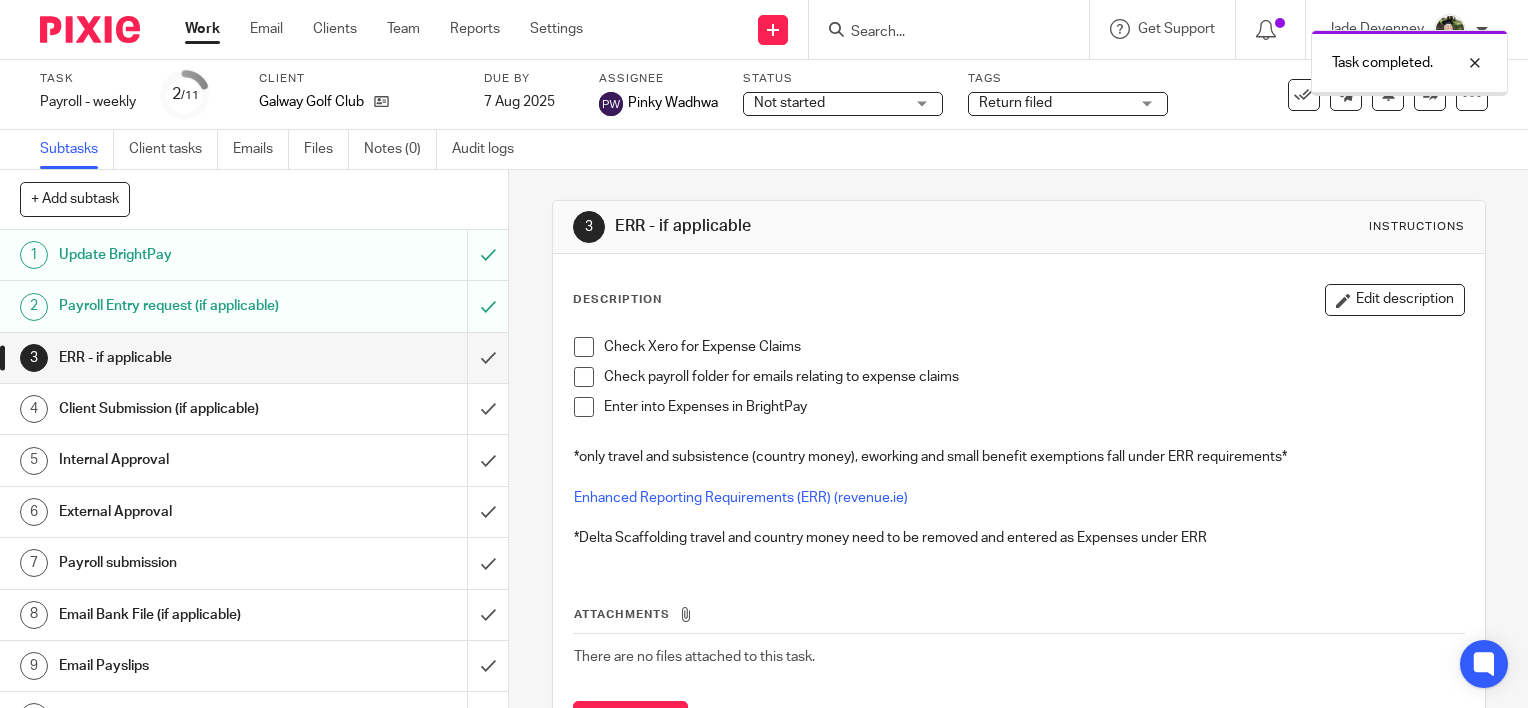 scroll, scrollTop: 0, scrollLeft: 0, axis: both 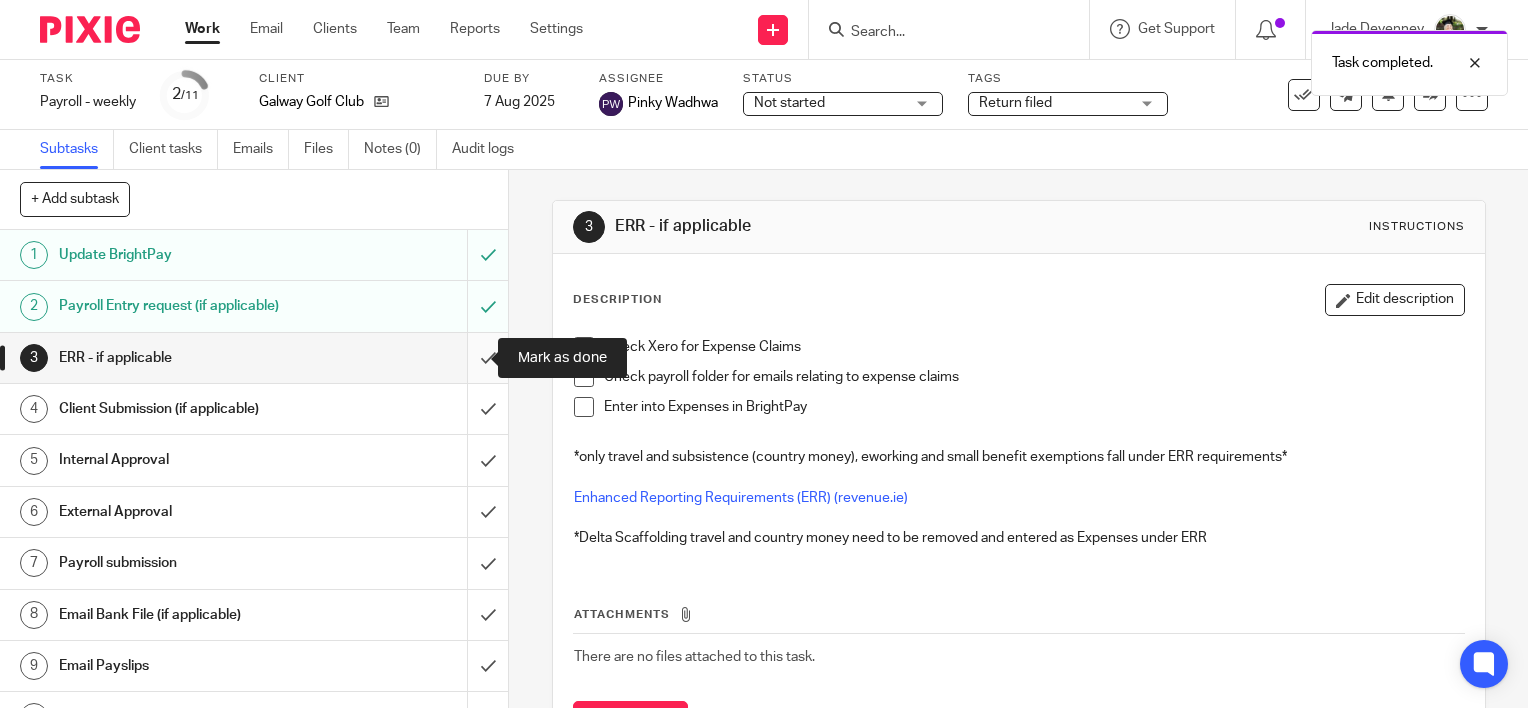 click at bounding box center [254, 358] 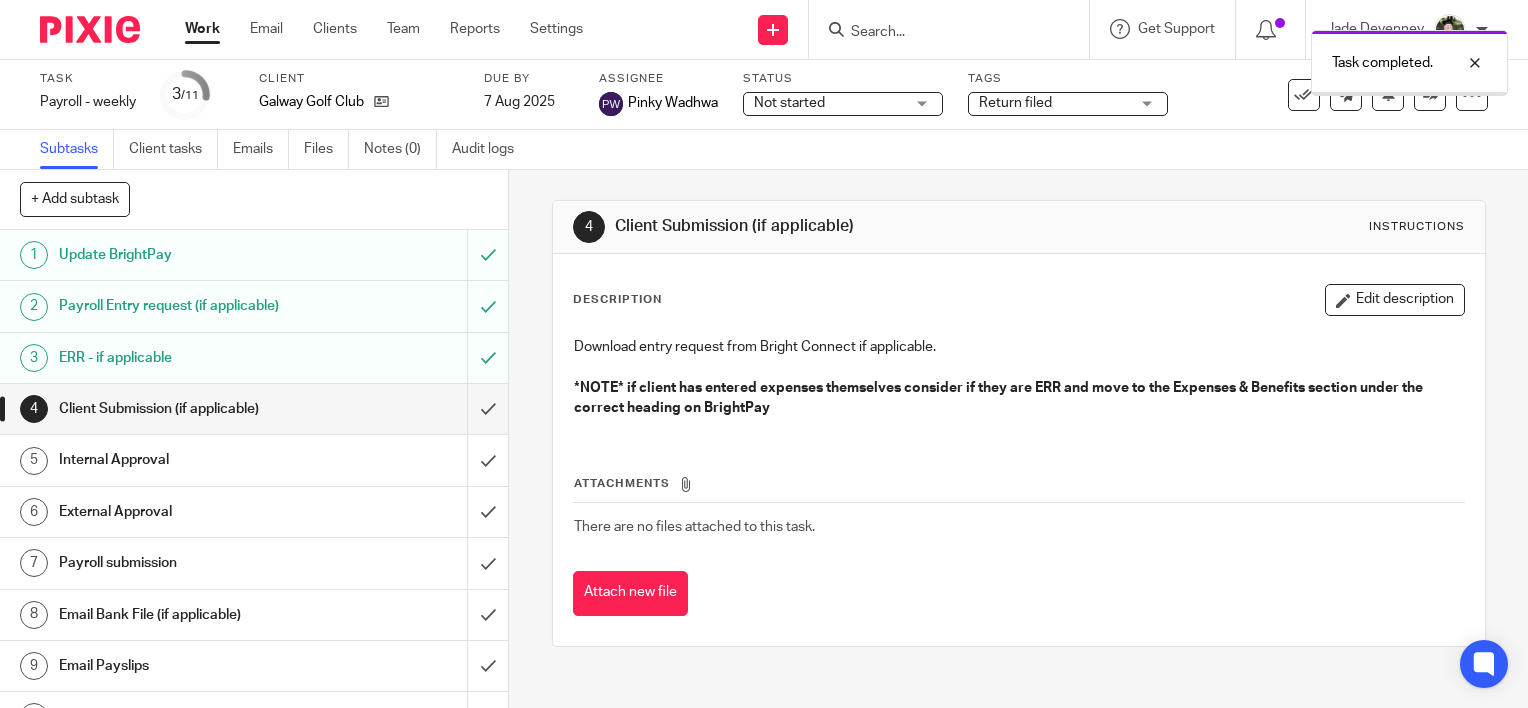 scroll, scrollTop: 0, scrollLeft: 0, axis: both 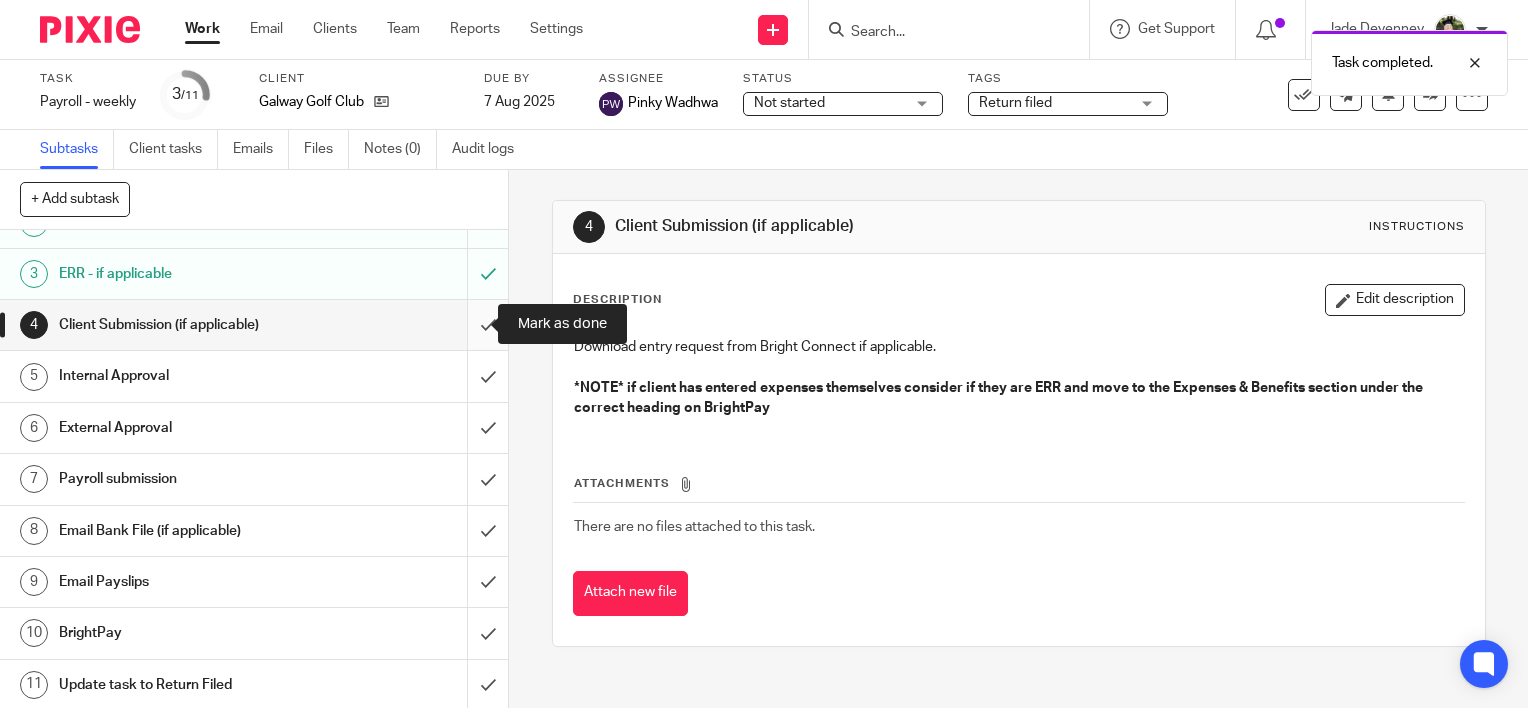 click at bounding box center [254, 325] 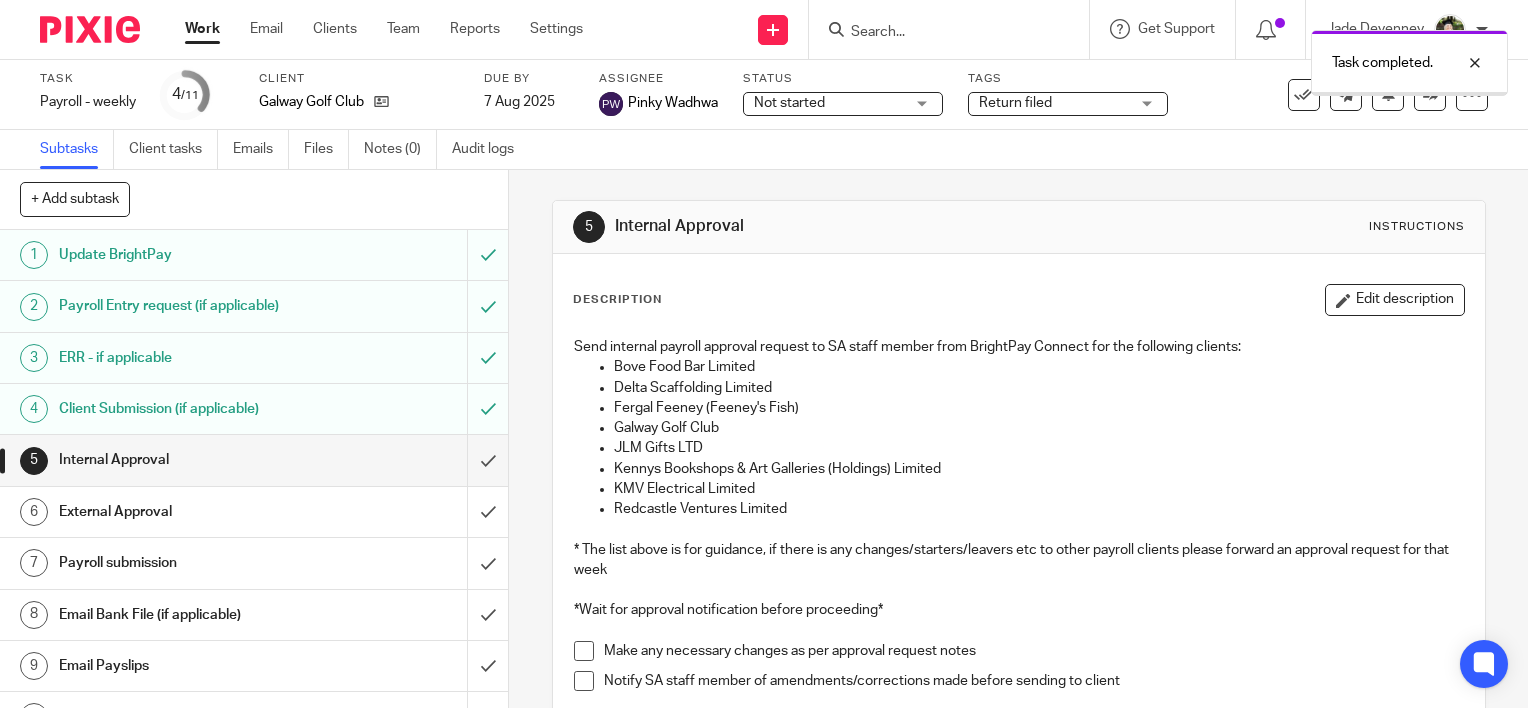 scroll, scrollTop: 0, scrollLeft: 0, axis: both 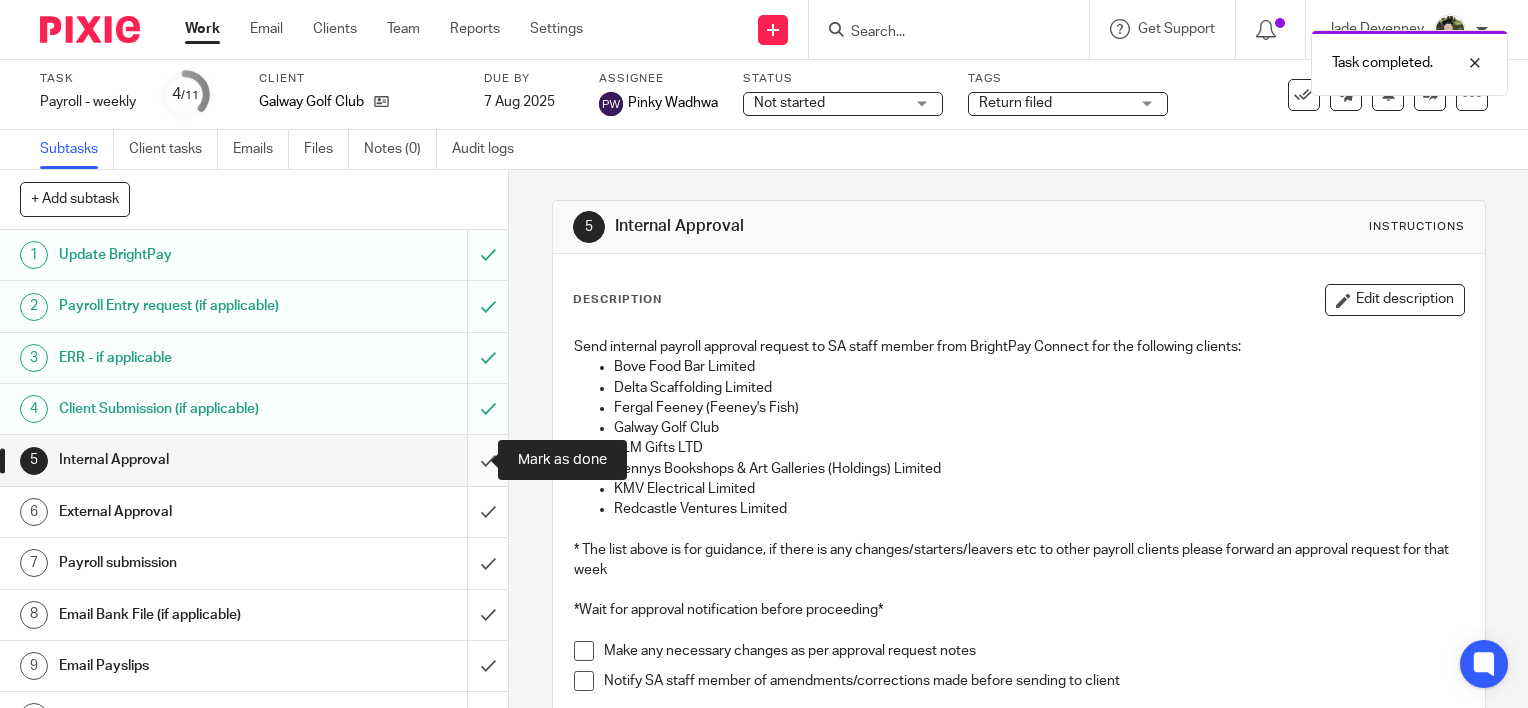 click at bounding box center (254, 460) 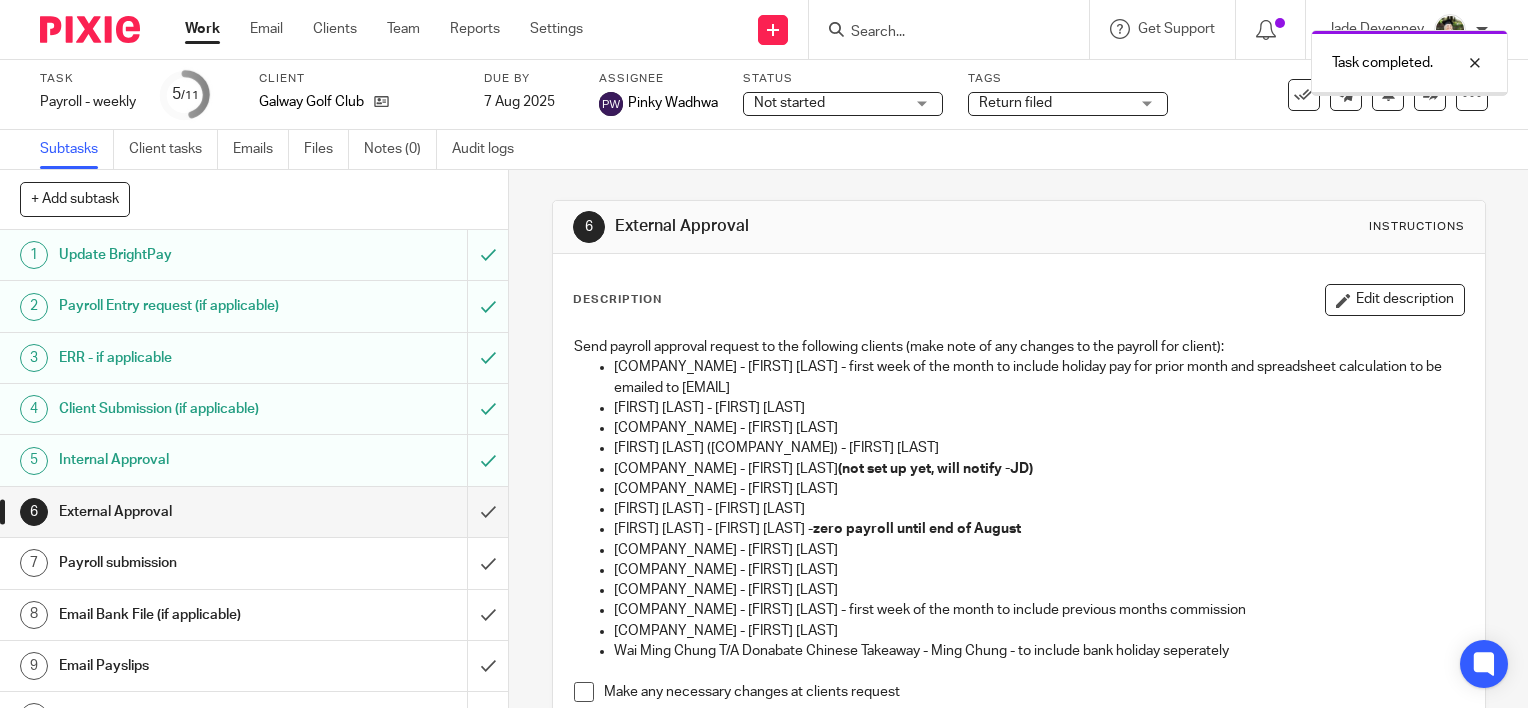scroll, scrollTop: 0, scrollLeft: 0, axis: both 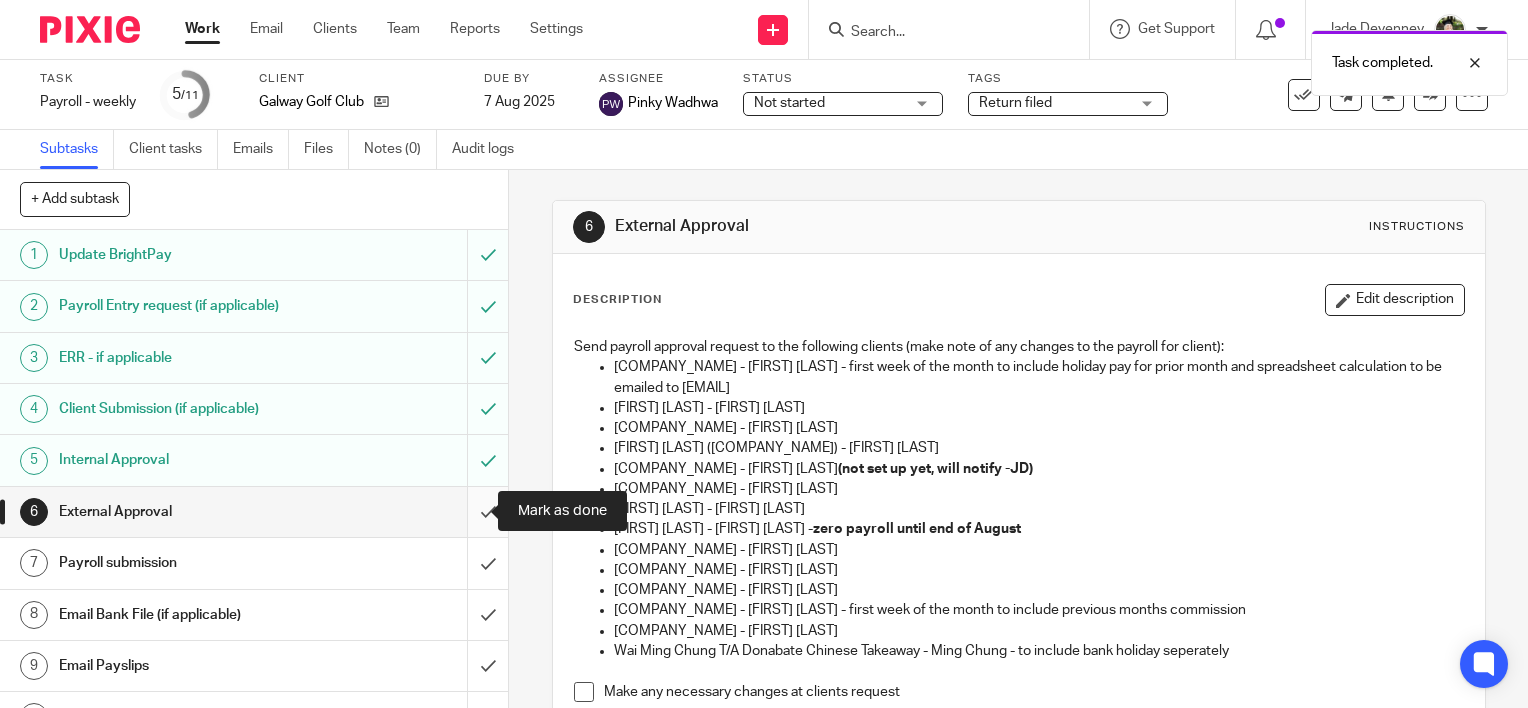 click at bounding box center [254, 512] 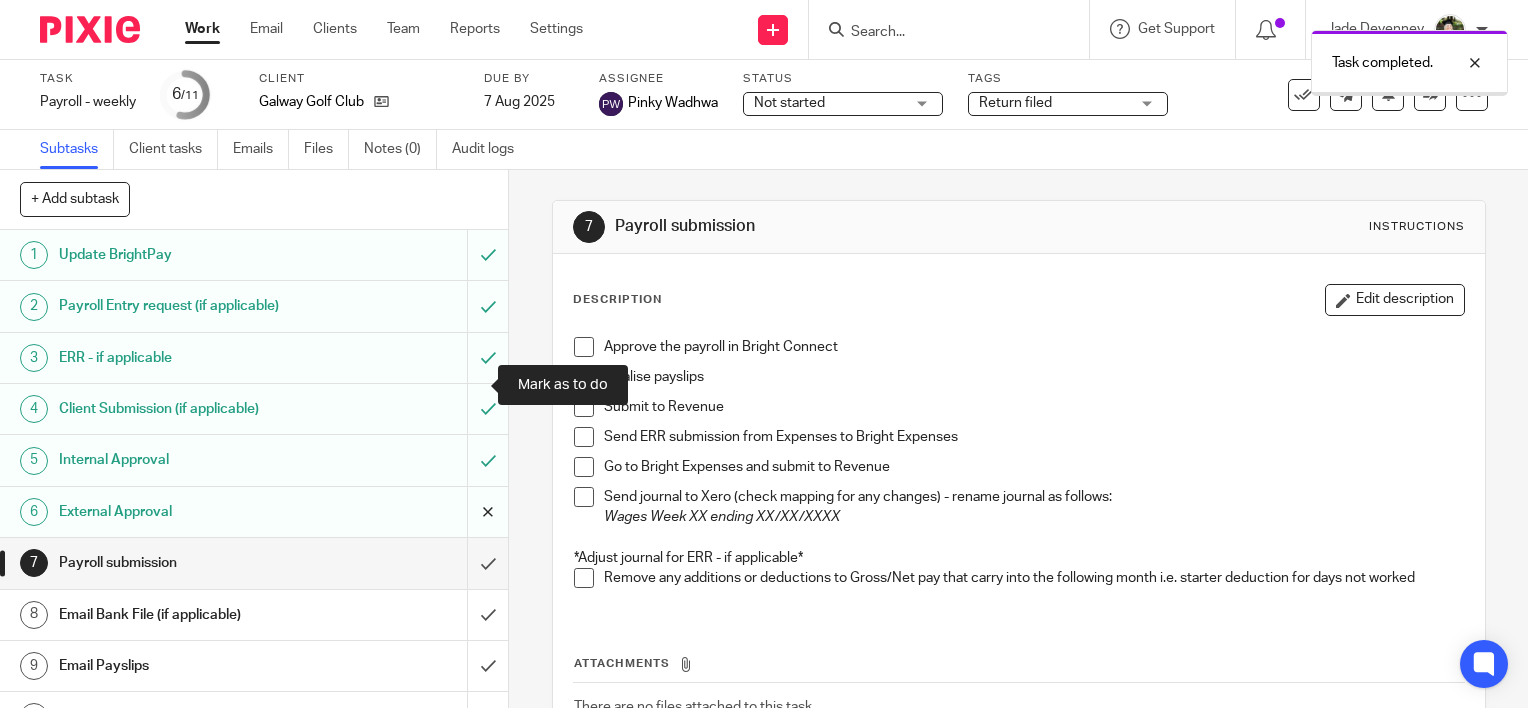 scroll, scrollTop: 0, scrollLeft: 0, axis: both 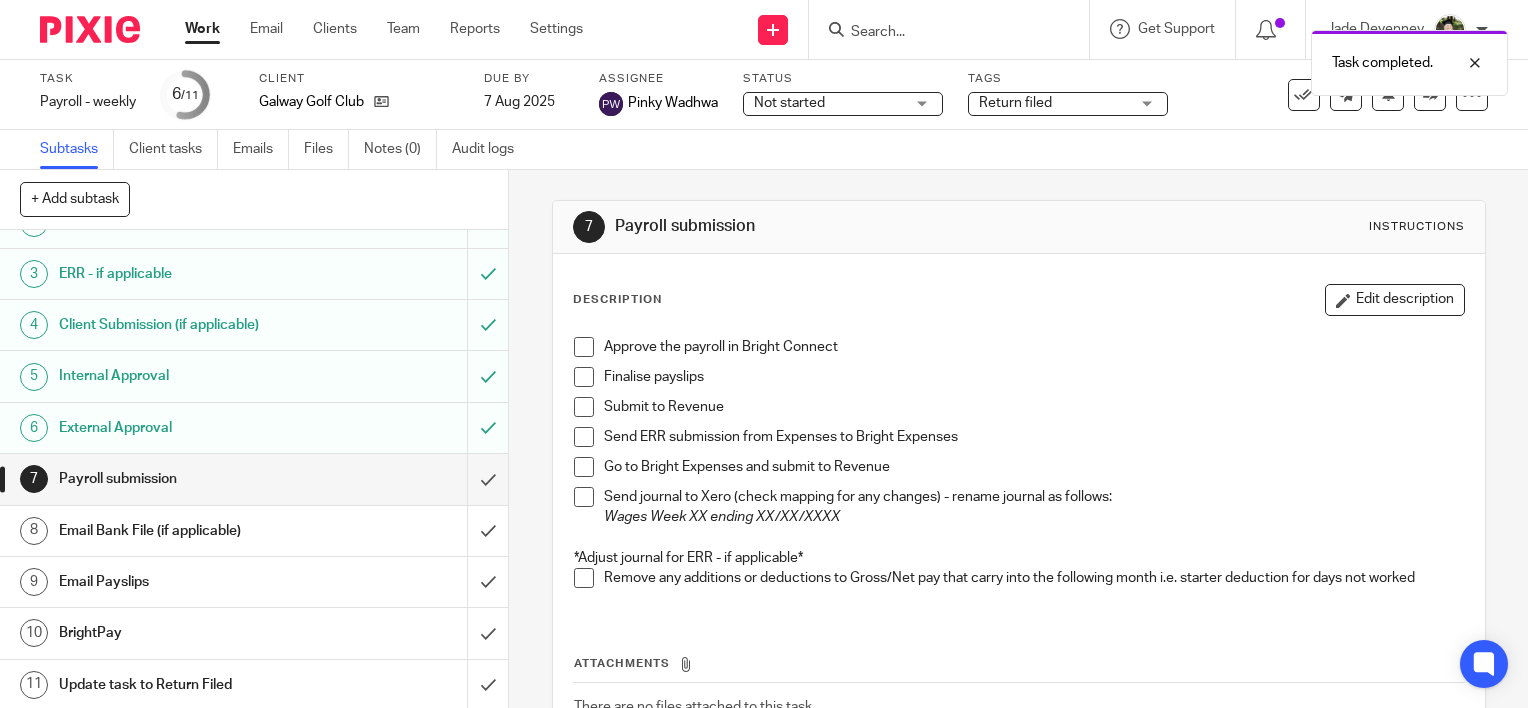 click at bounding box center (584, 347) 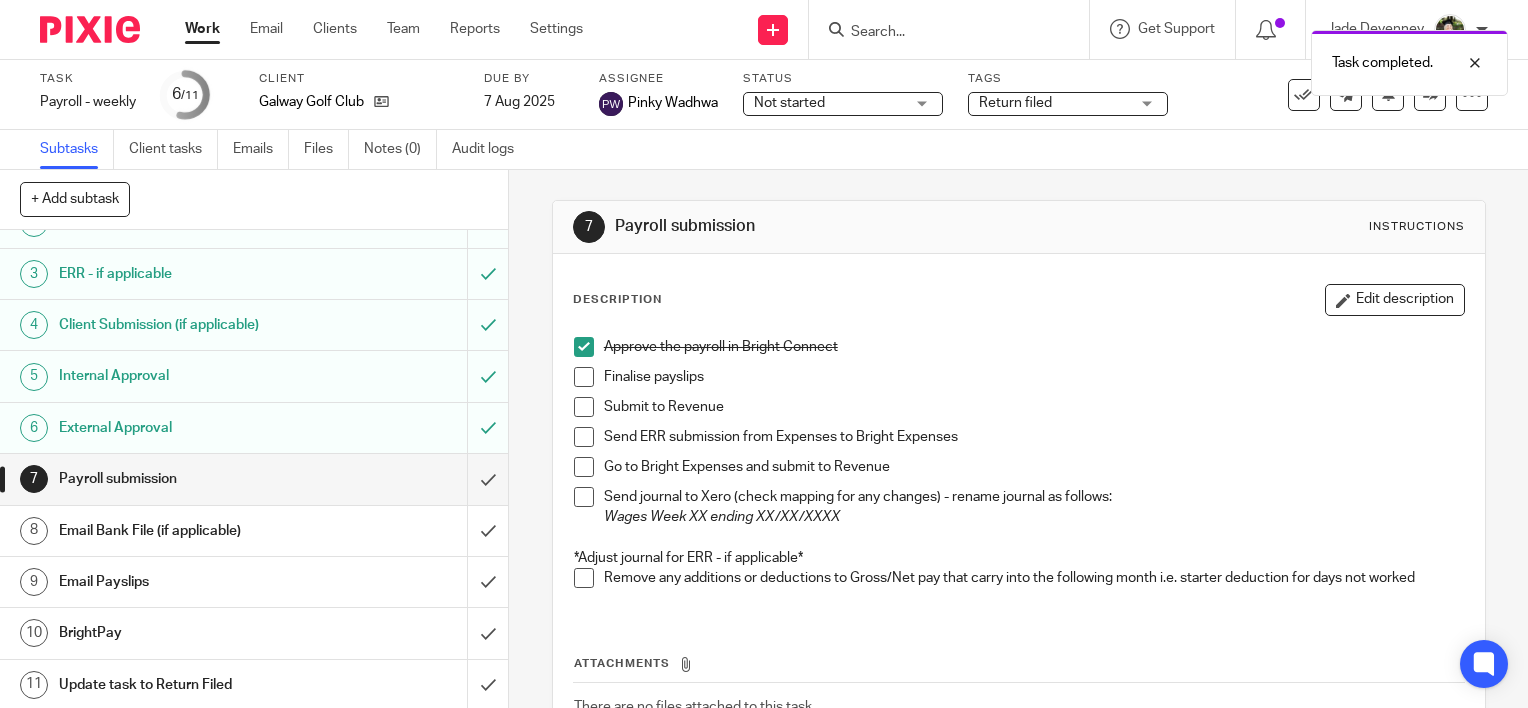 click on "Approve the payroll in Bright Connect" at bounding box center [1019, 352] 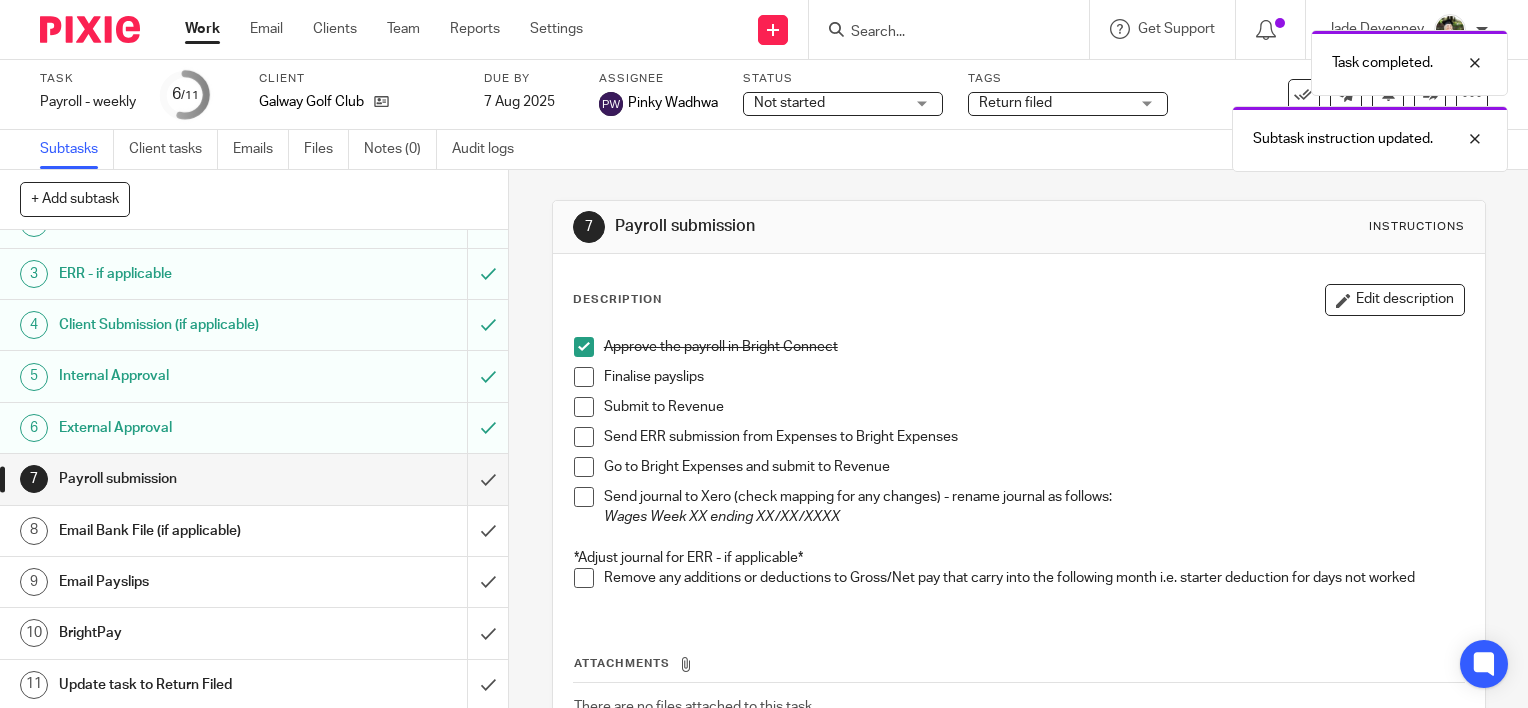 click at bounding box center (584, 407) 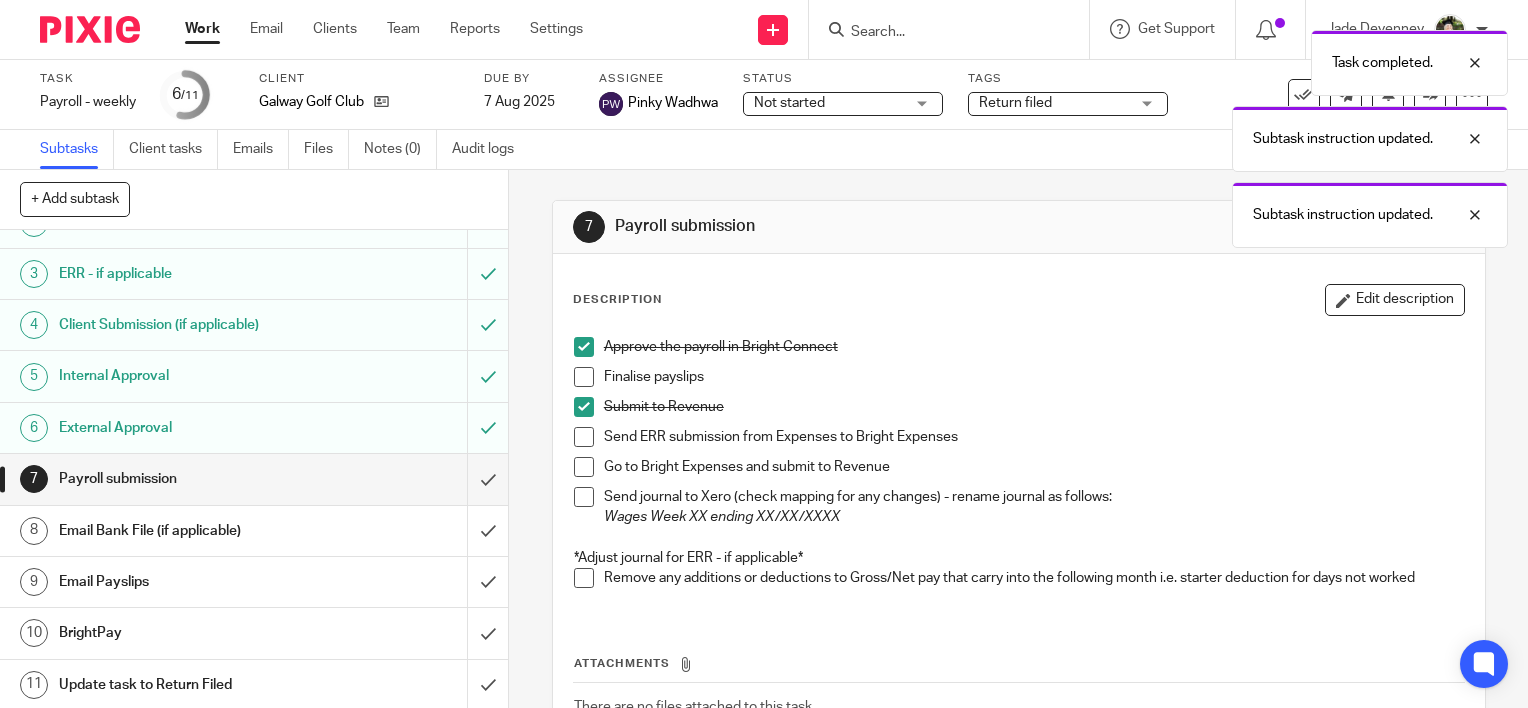 click on "Approve the payroll in Bright Connect" at bounding box center [1019, 352] 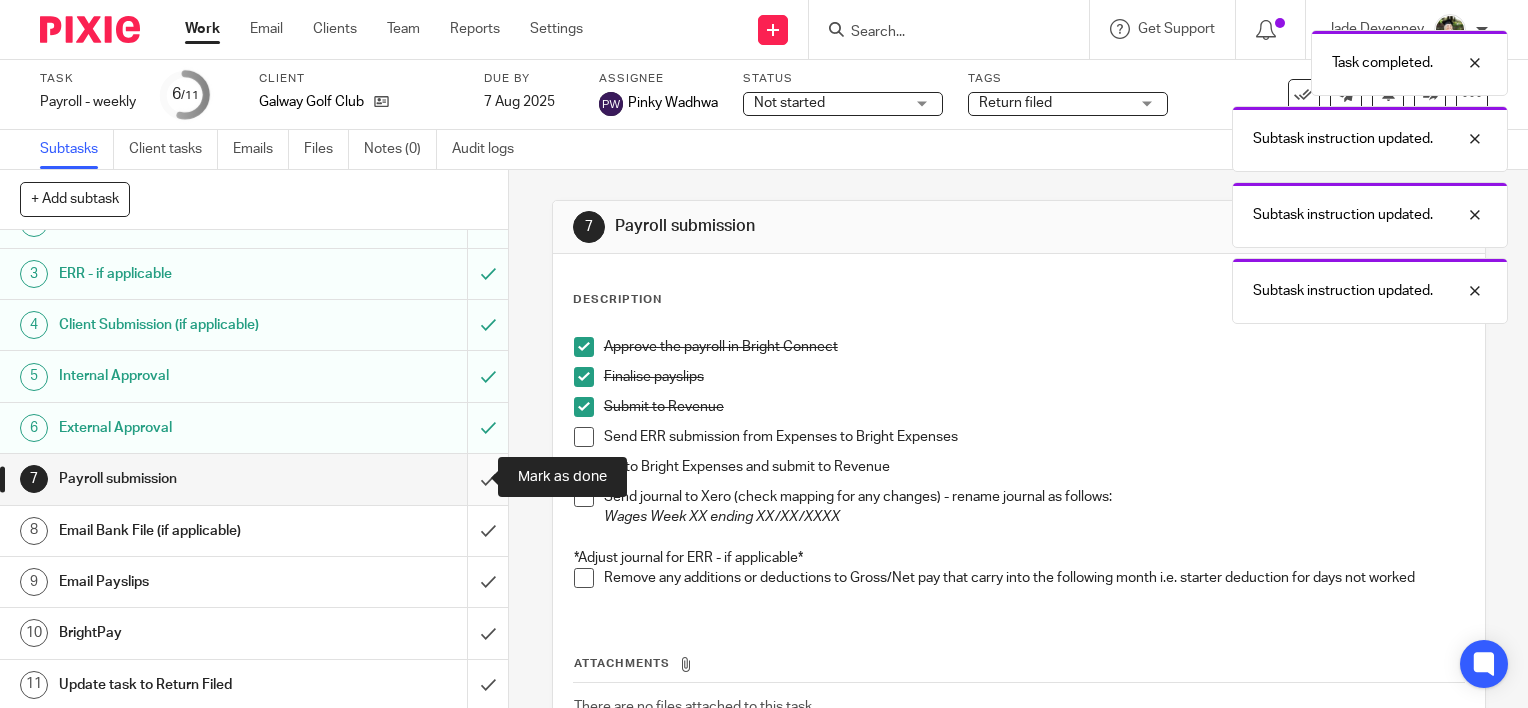 click at bounding box center (254, 479) 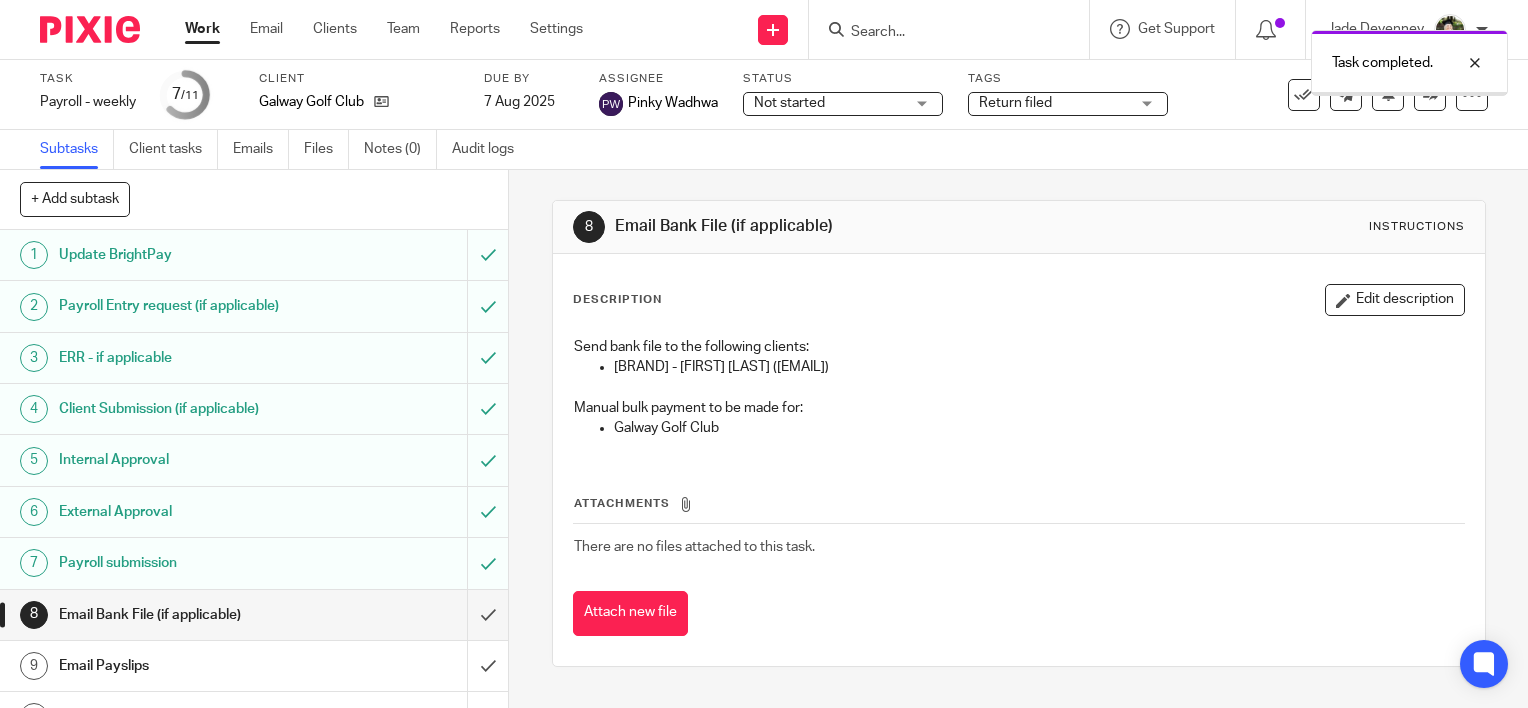 scroll, scrollTop: 0, scrollLeft: 0, axis: both 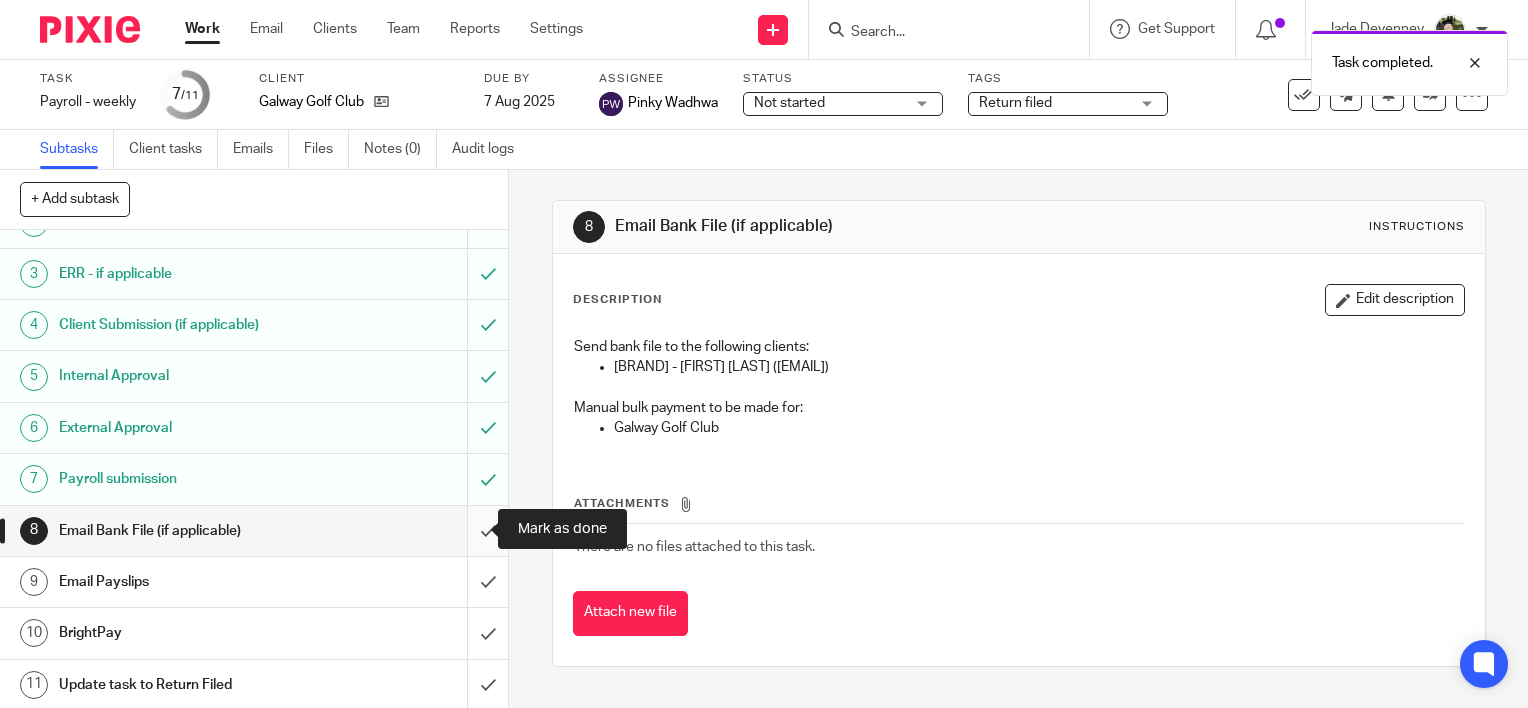 click at bounding box center (254, 531) 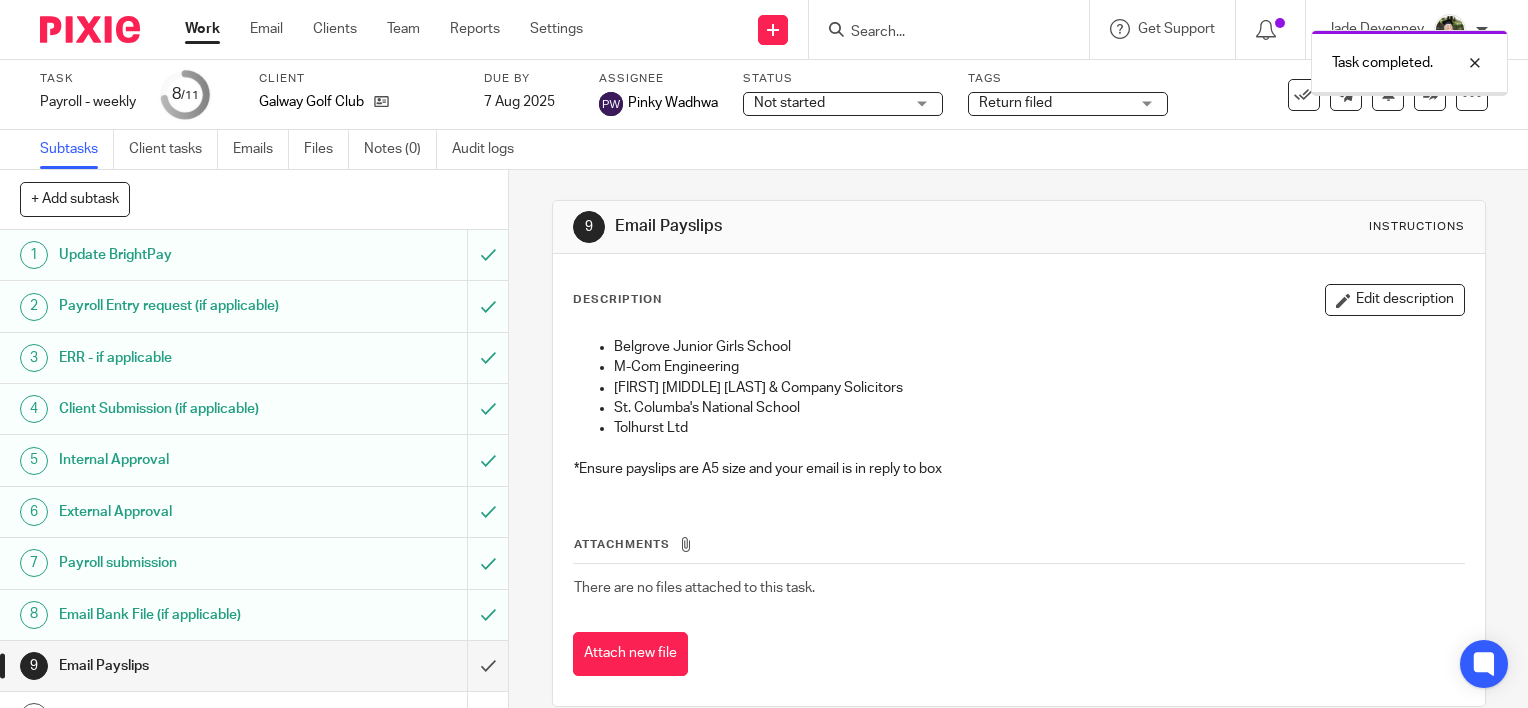 scroll, scrollTop: 0, scrollLeft: 0, axis: both 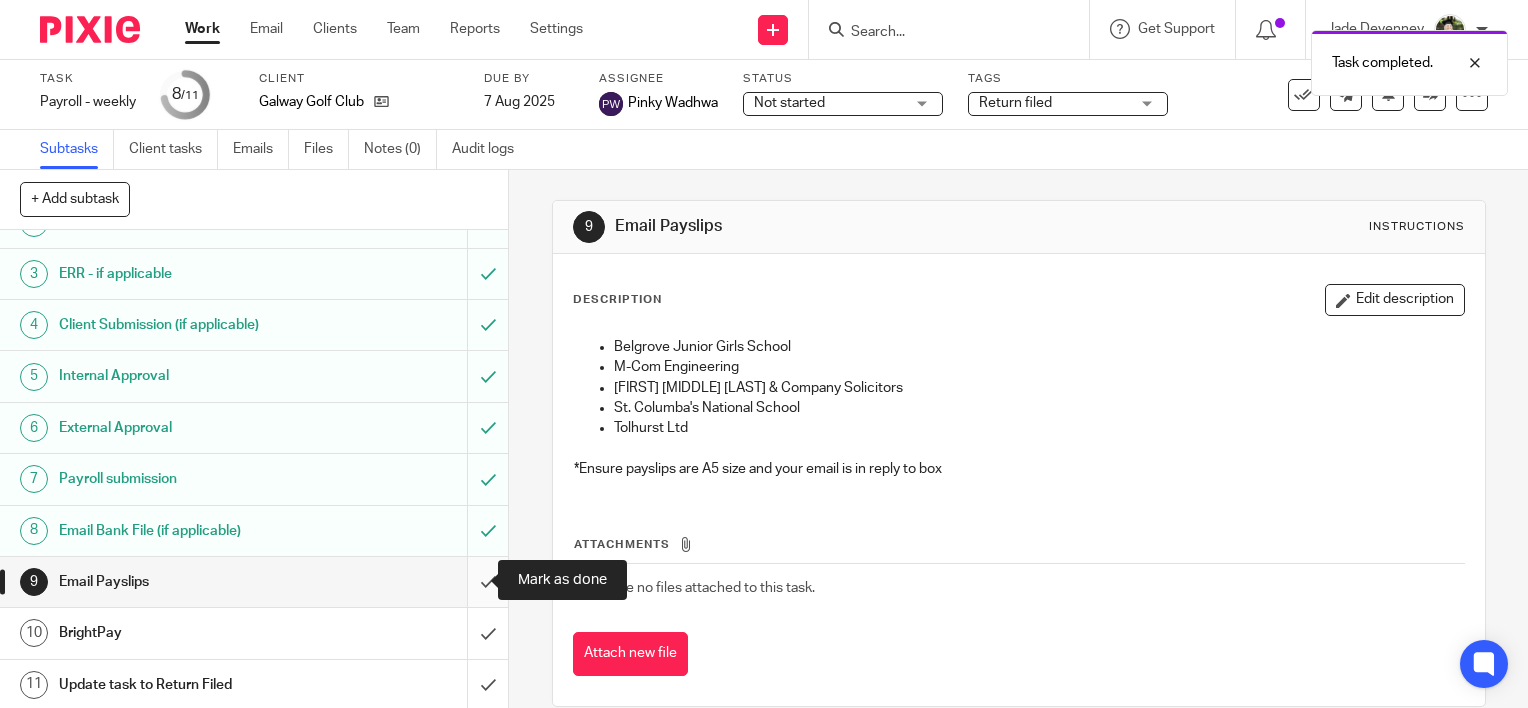 click at bounding box center [254, 582] 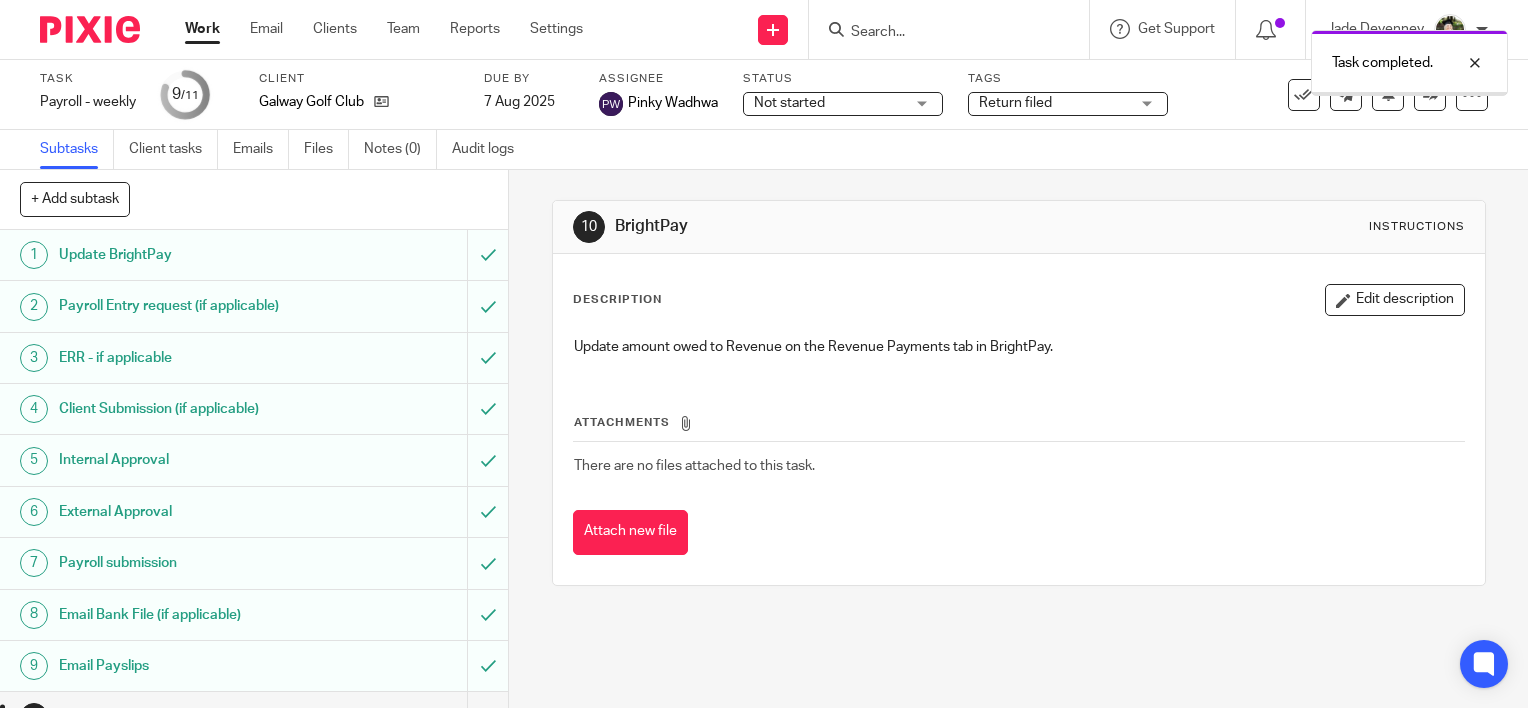 scroll, scrollTop: 0, scrollLeft: 0, axis: both 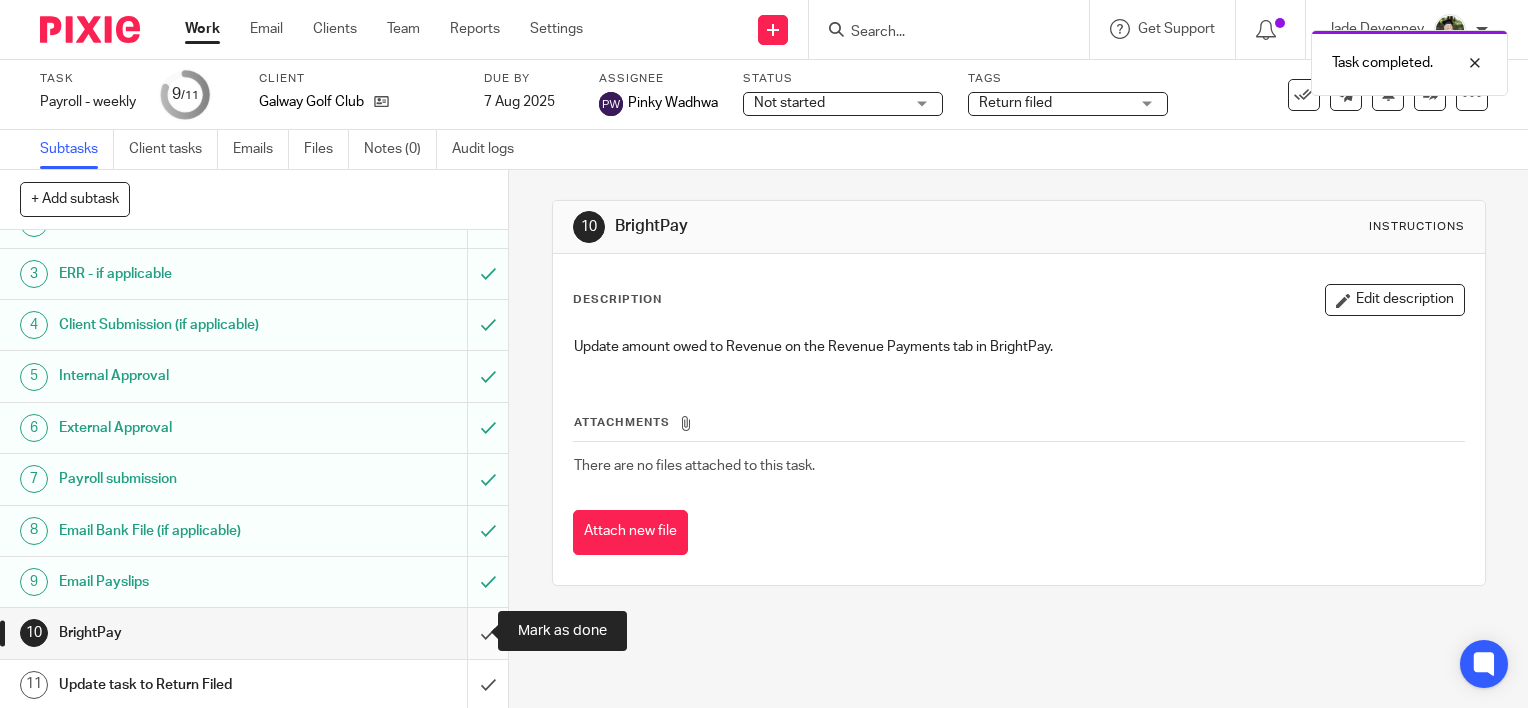 click at bounding box center (254, 633) 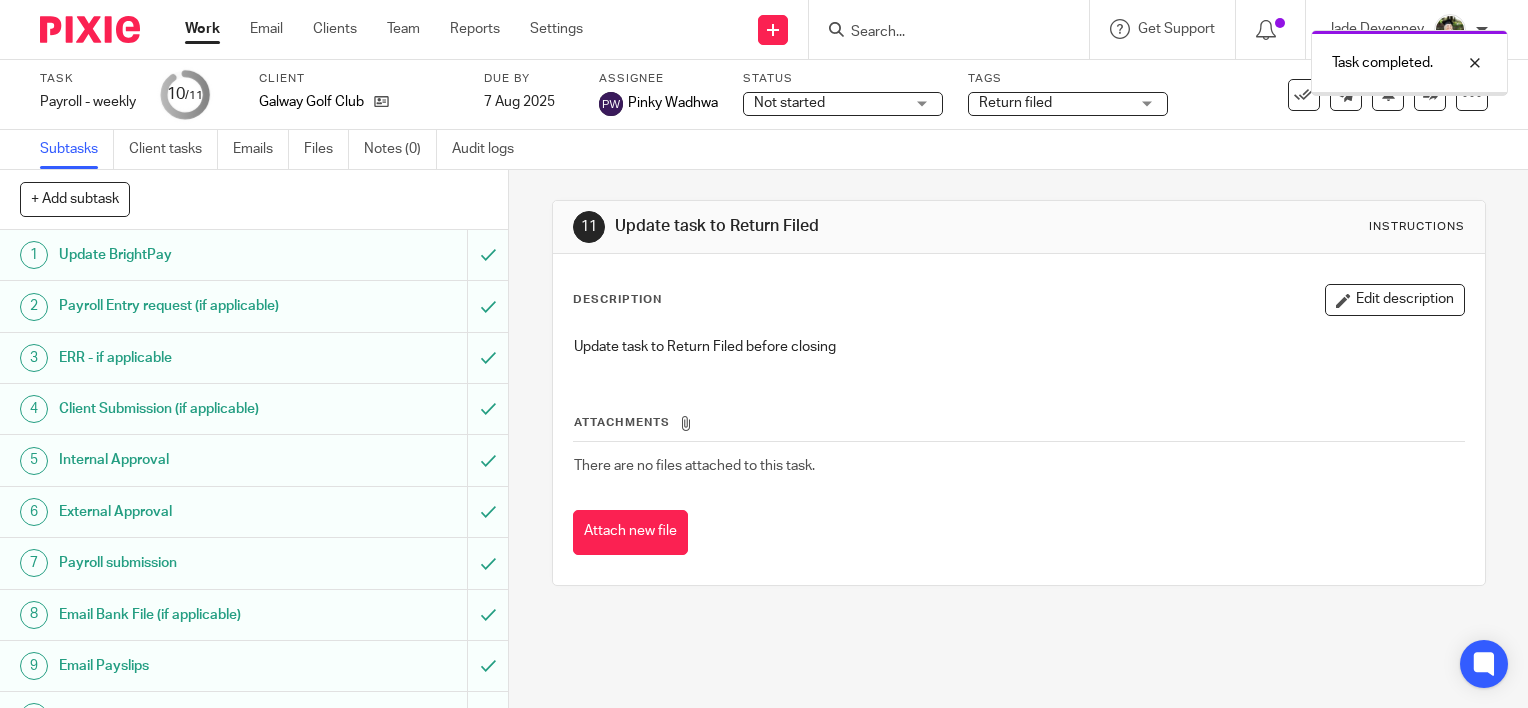 scroll, scrollTop: 0, scrollLeft: 0, axis: both 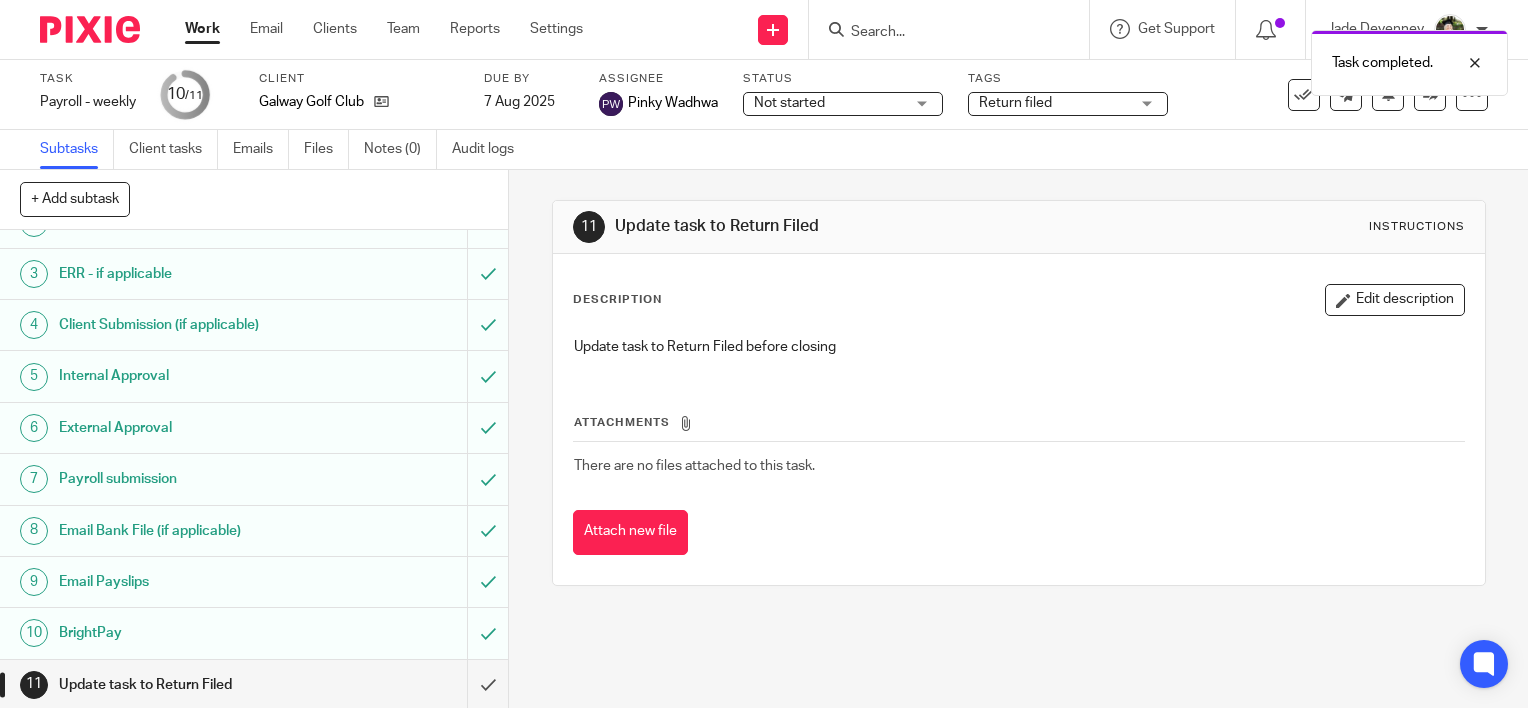 drag, startPoint x: 466, startPoint y: 679, endPoint x: 814, endPoint y: 172, distance: 614.94147 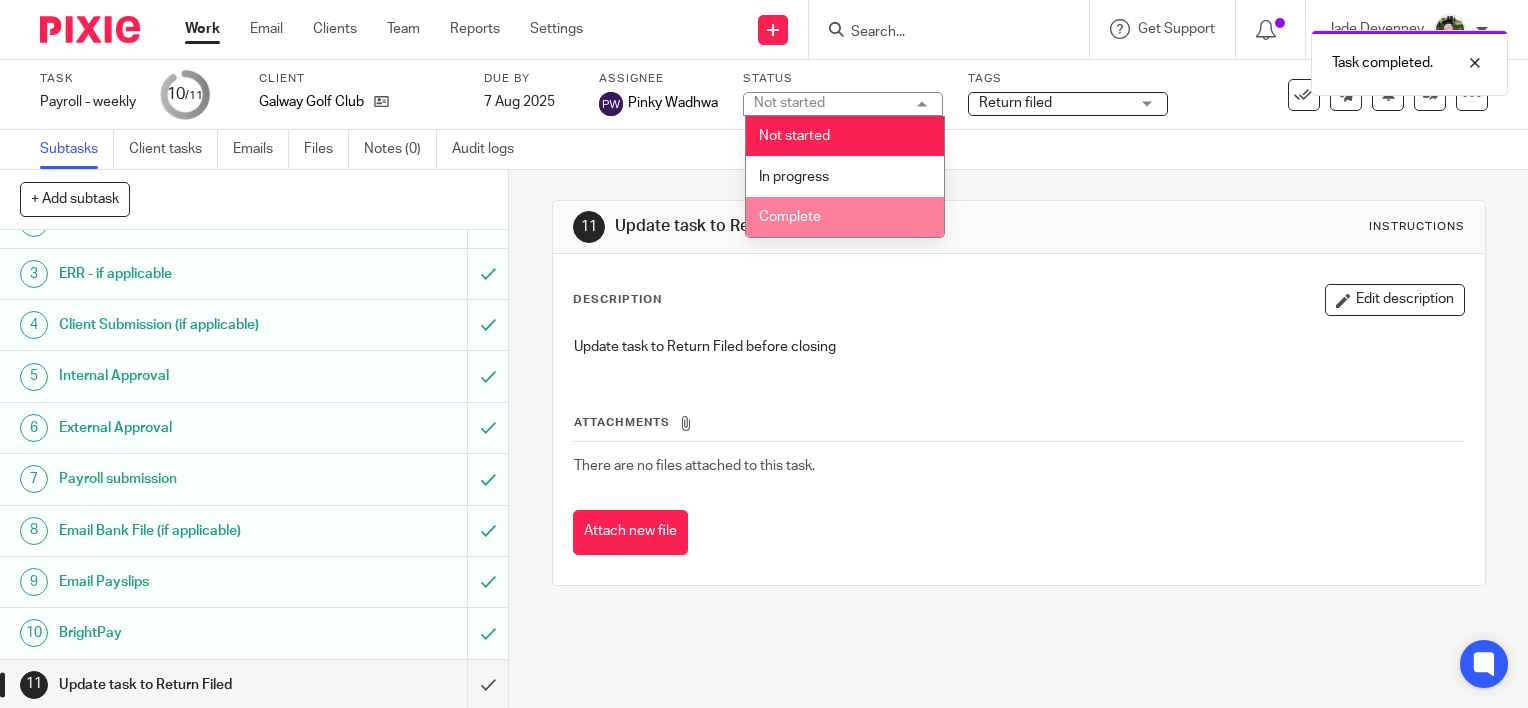 click on "Complete" at bounding box center (790, 217) 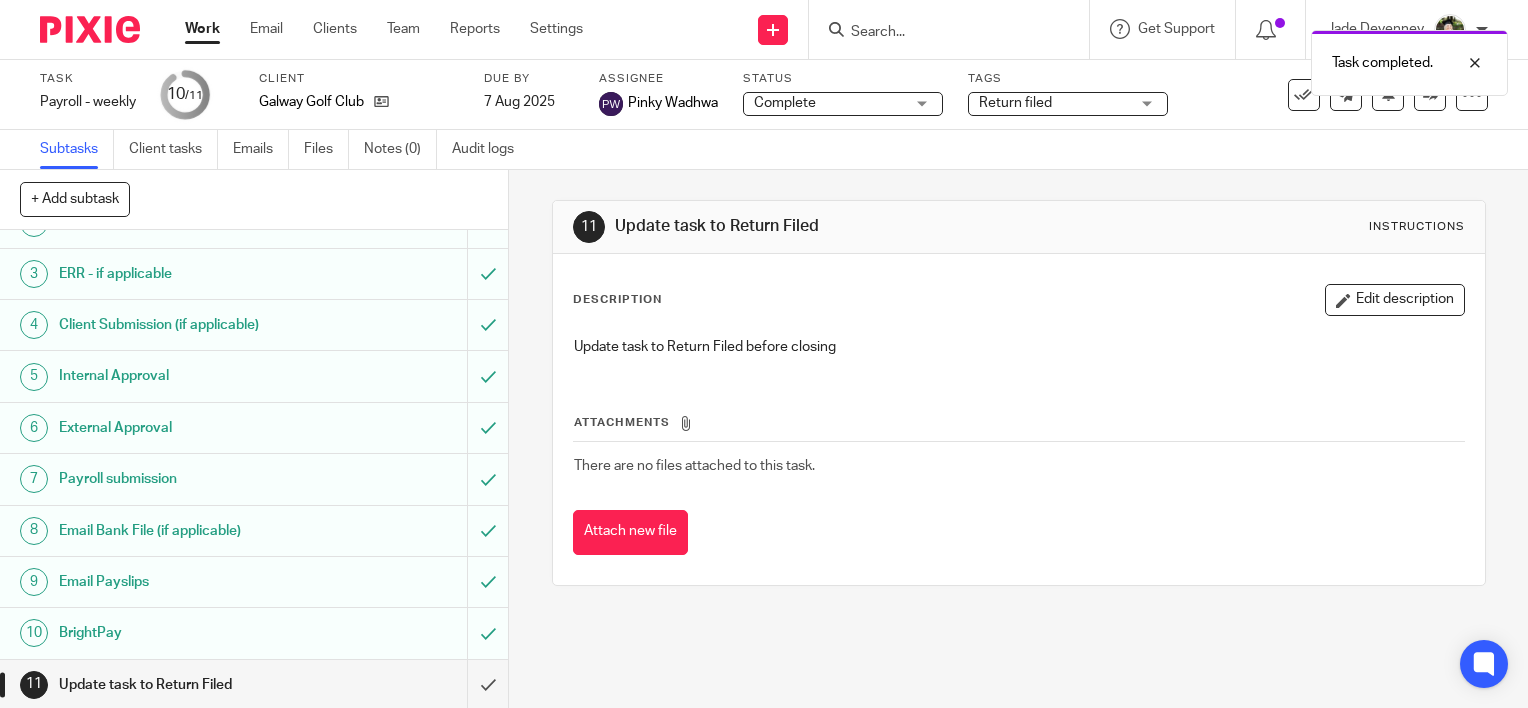click on "11
Update task to Return Filed
Instructions" at bounding box center (1019, 227) 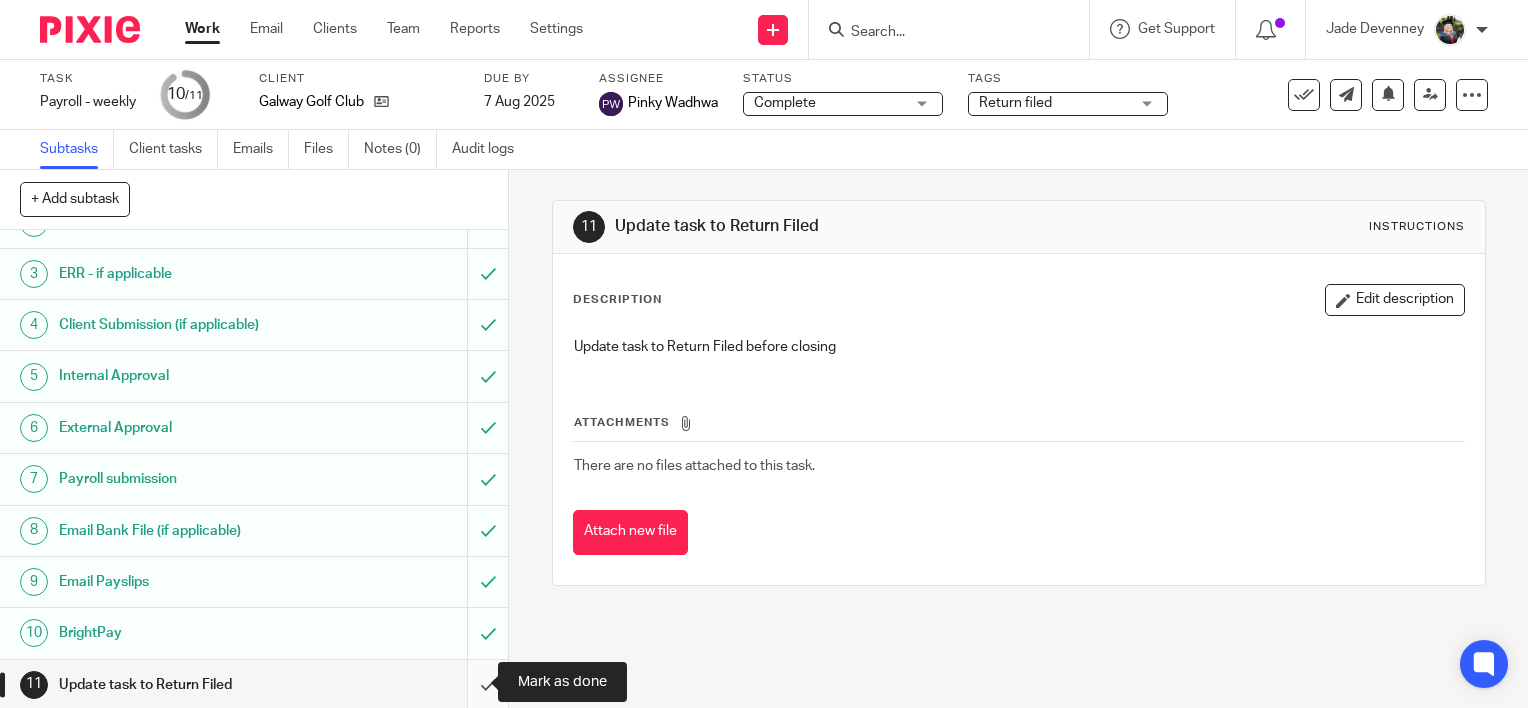 click at bounding box center [254, 685] 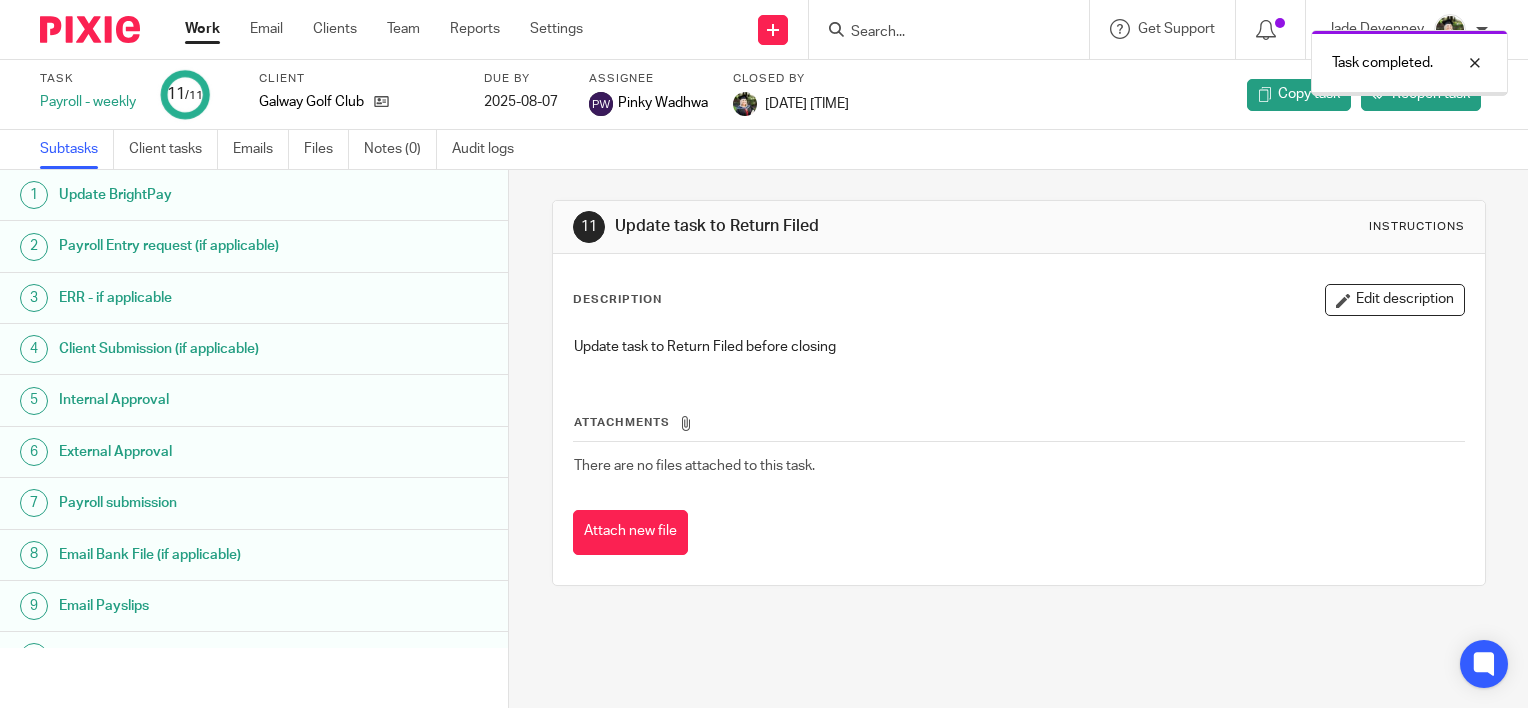 scroll, scrollTop: 0, scrollLeft: 0, axis: both 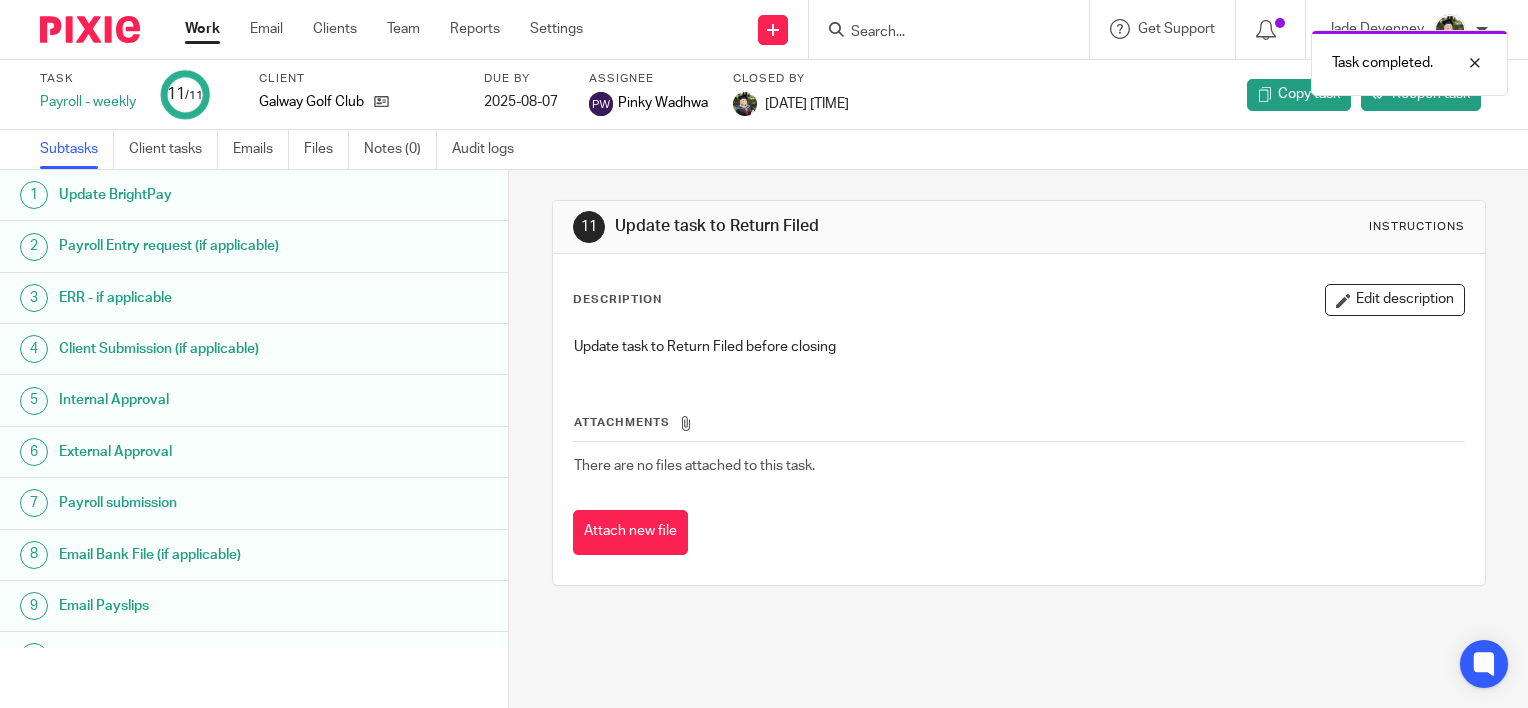 click on "Work" at bounding box center [202, 29] 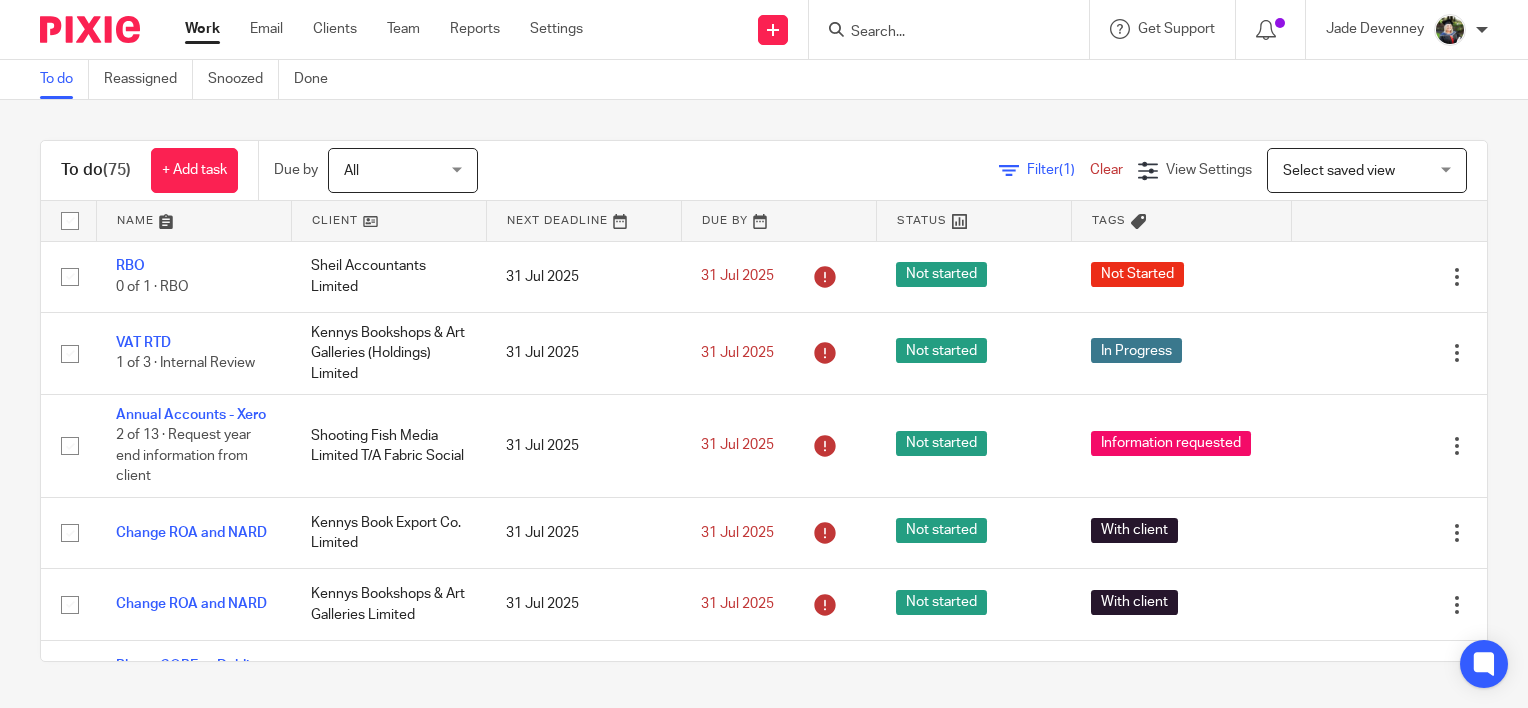 scroll, scrollTop: 0, scrollLeft: 0, axis: both 